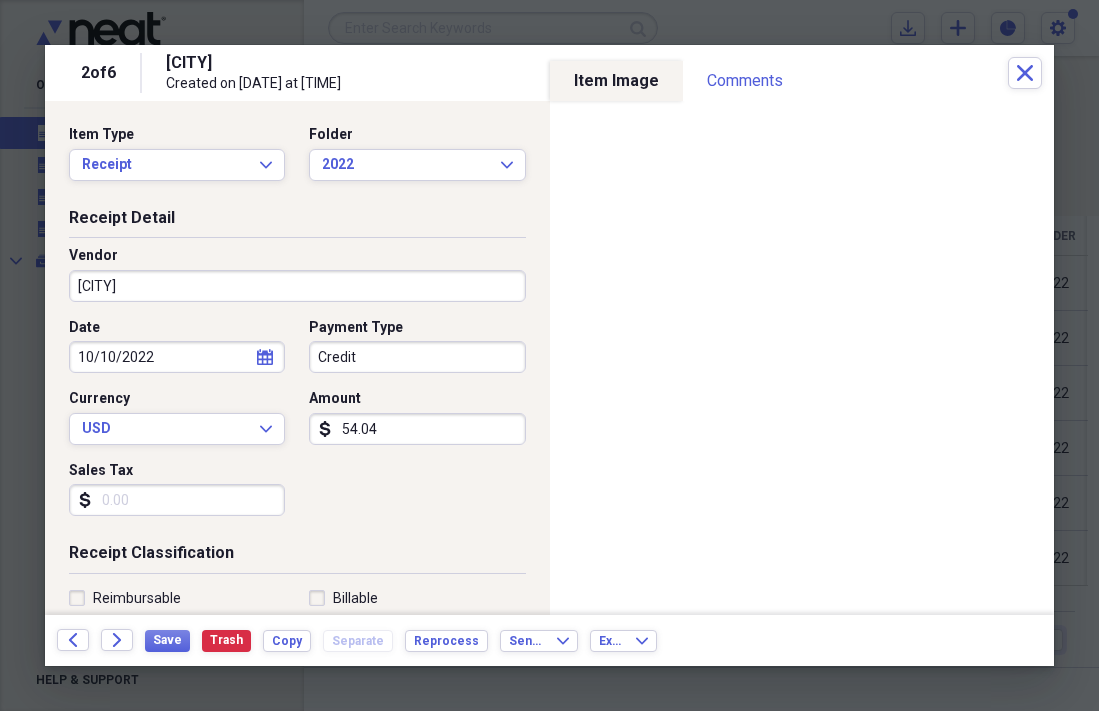 scroll, scrollTop: 0, scrollLeft: 0, axis: both 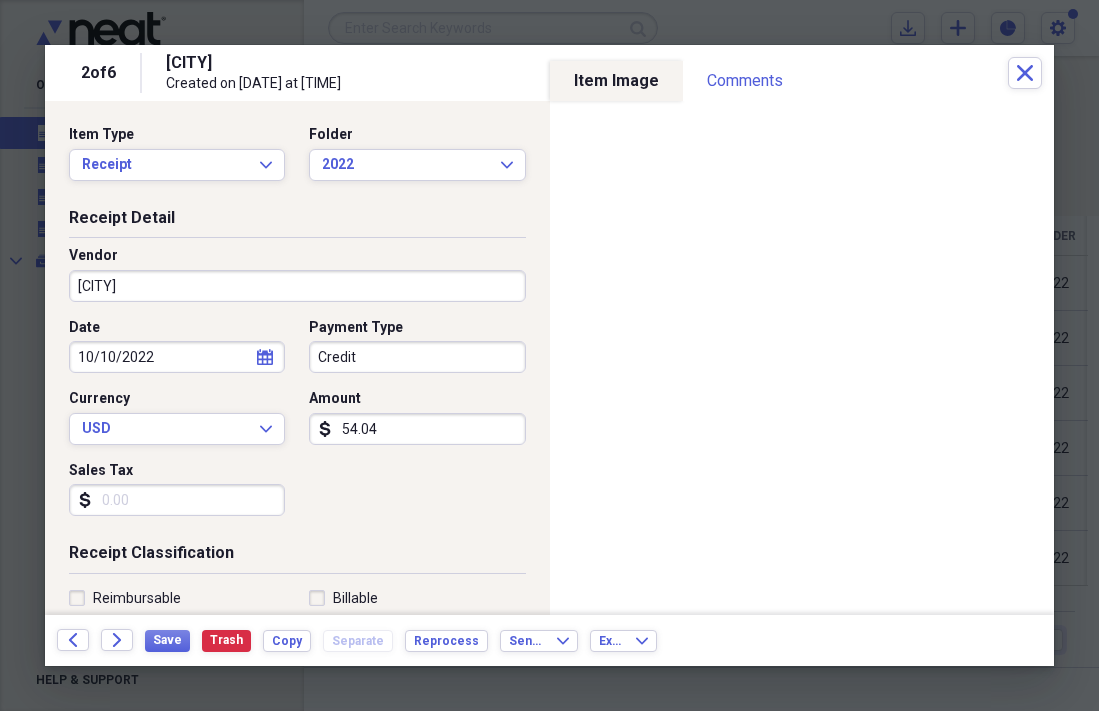 click on "[CITY]" at bounding box center (297, 286) 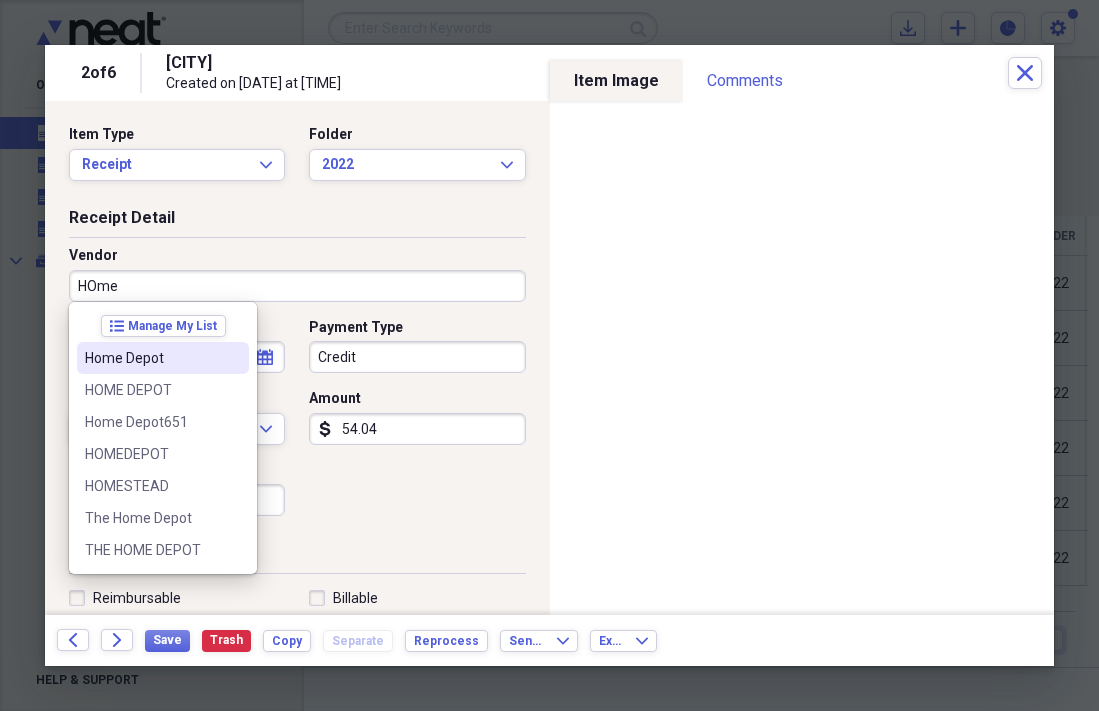 click on "Home Depot" at bounding box center [163, 358] 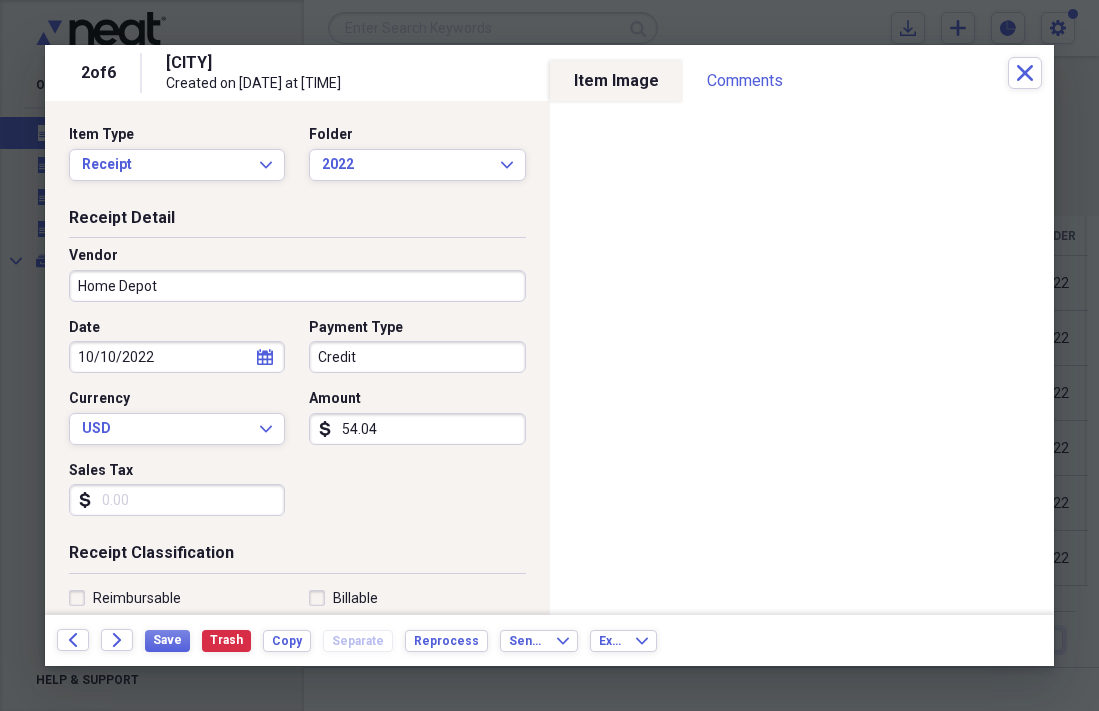 click on "Credit" at bounding box center (417, 357) 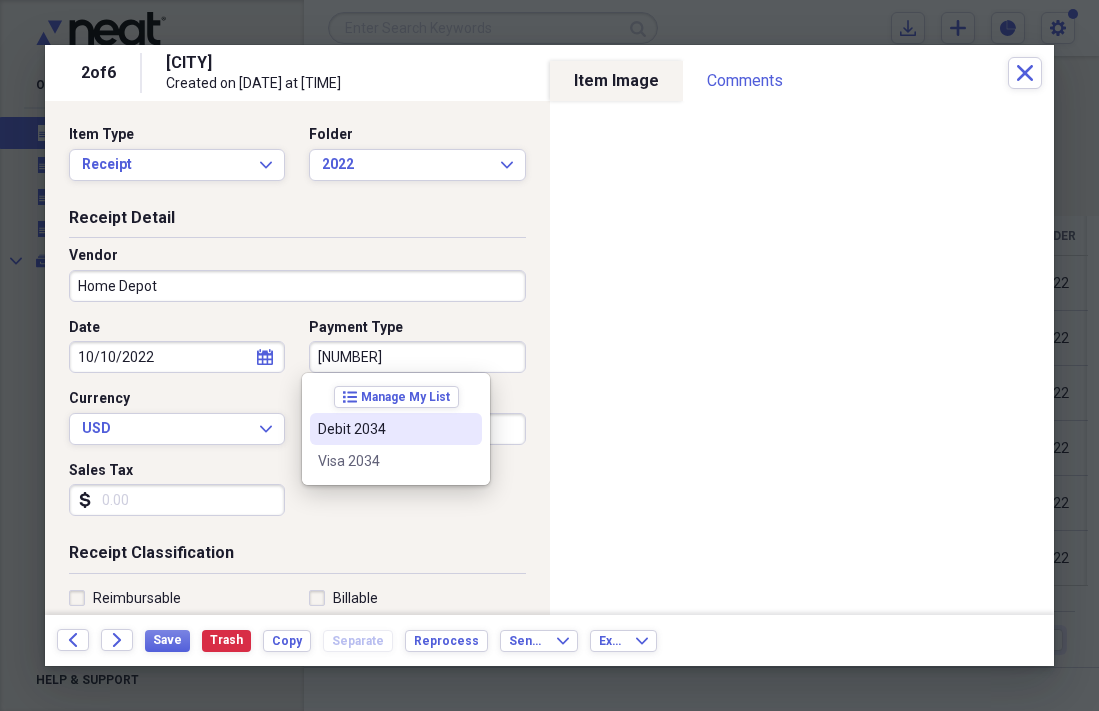 click on "Debit 2034" at bounding box center (384, 429) 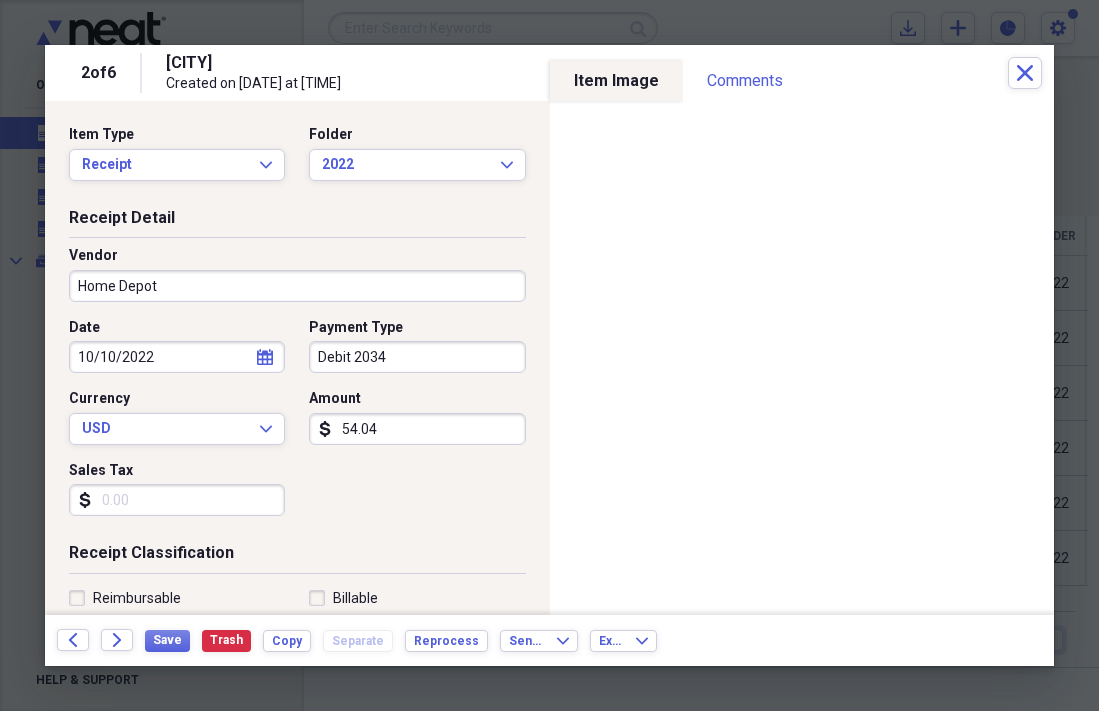 click on "Sales Tax" at bounding box center [177, 500] 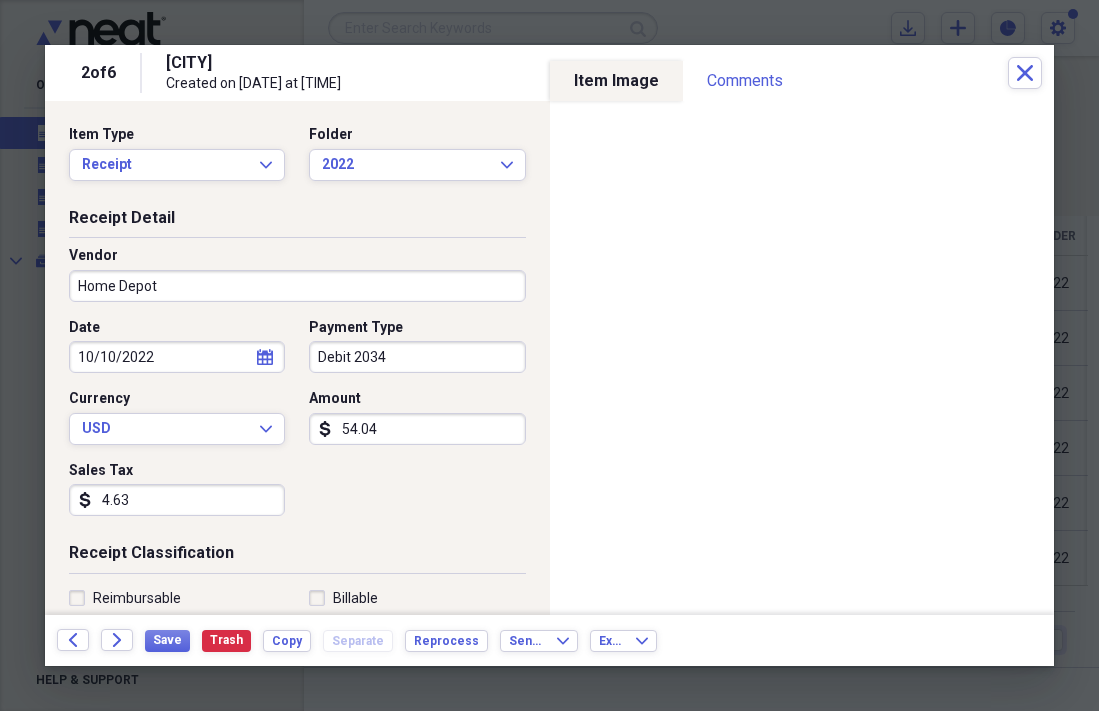 type on "4.63" 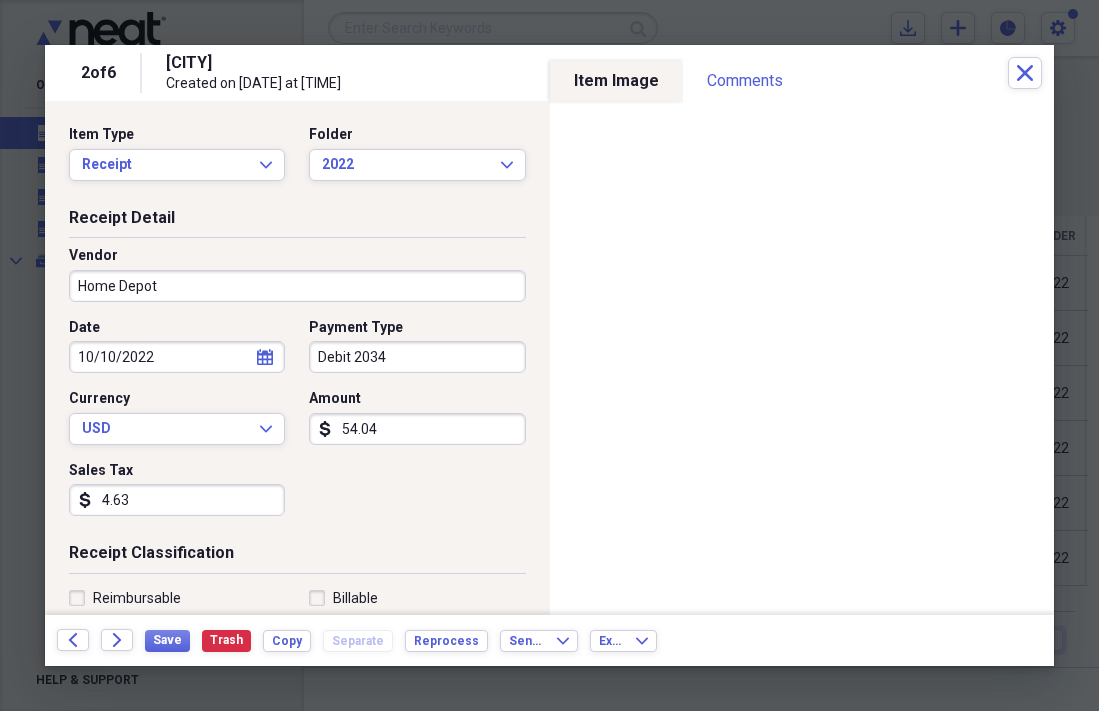 click on "Date [DATE] calendar Calendar Payment Type Debit [CARD] Currency USD Expand Amount dollar-sign [PRICE] Sales Tax dollar-sign [PRICE]" at bounding box center [297, 425] 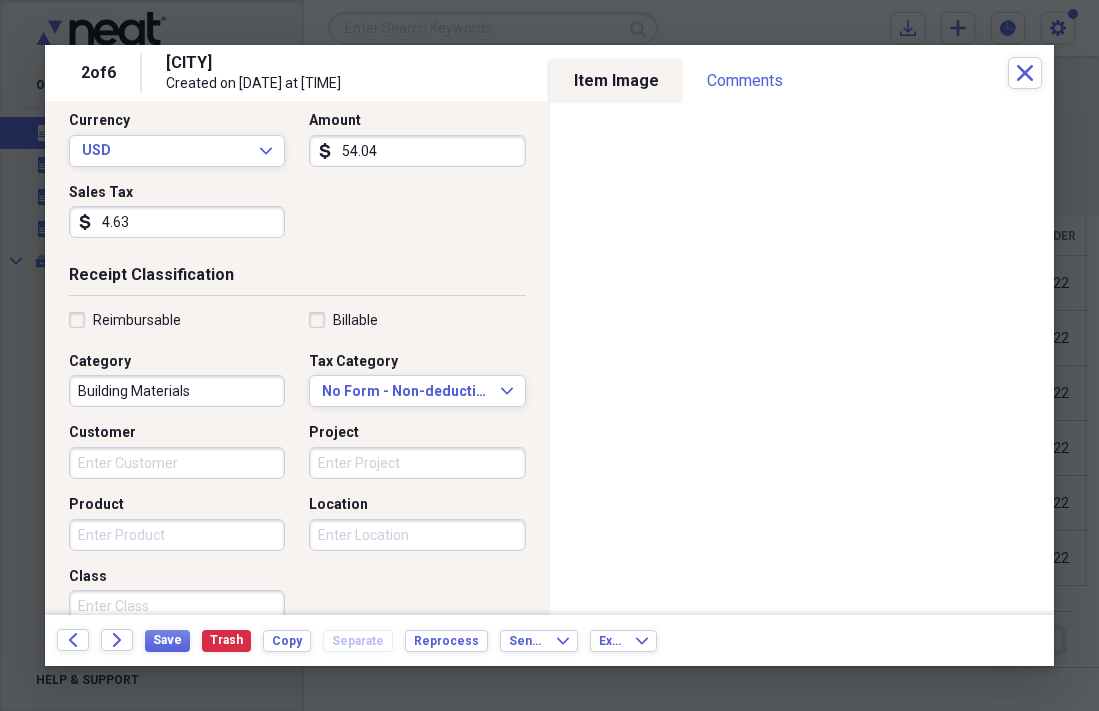 scroll, scrollTop: 282, scrollLeft: 0, axis: vertical 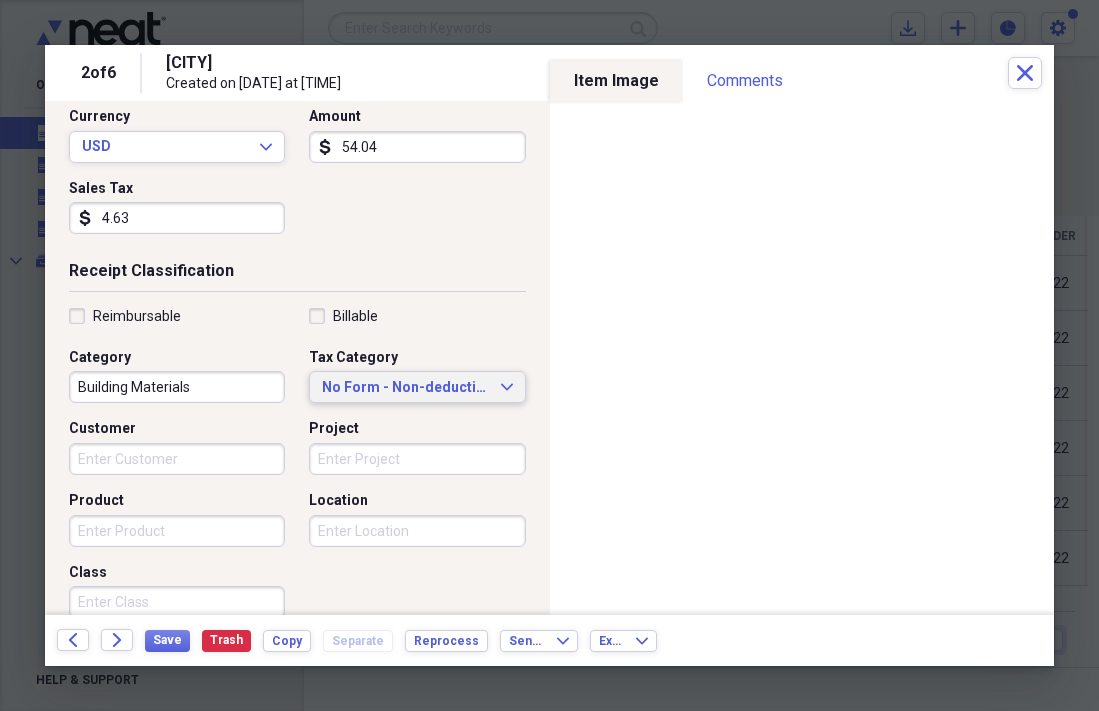 click on "No Form - Non-deductible" at bounding box center [405, 388] 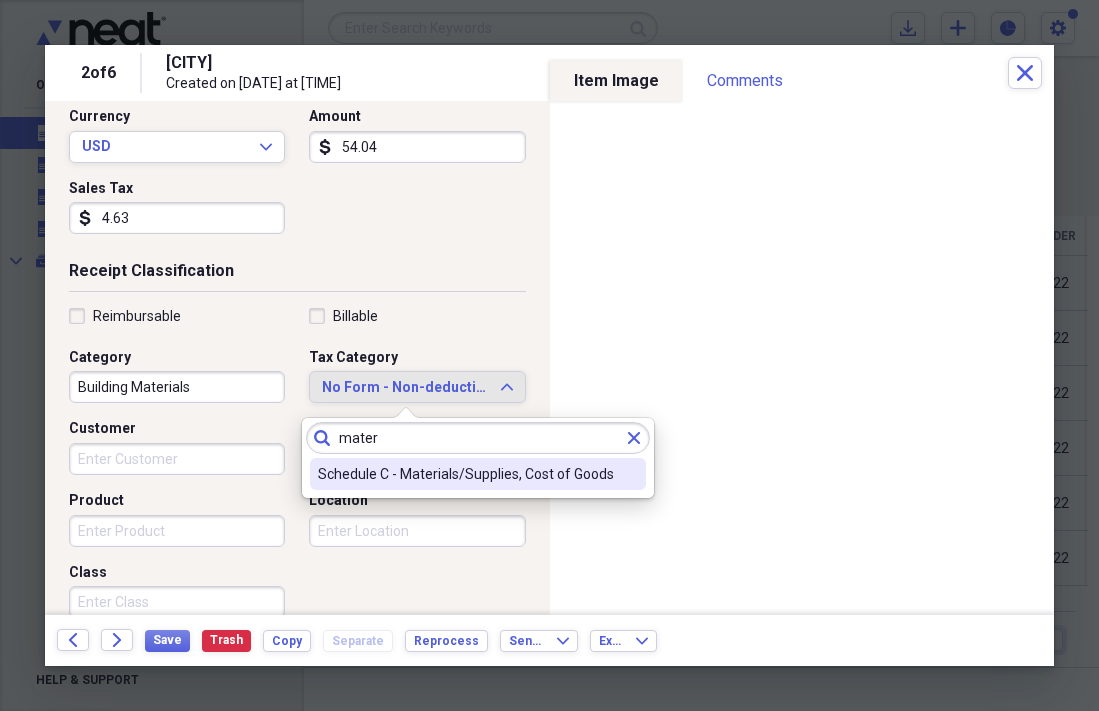 type on "mater" 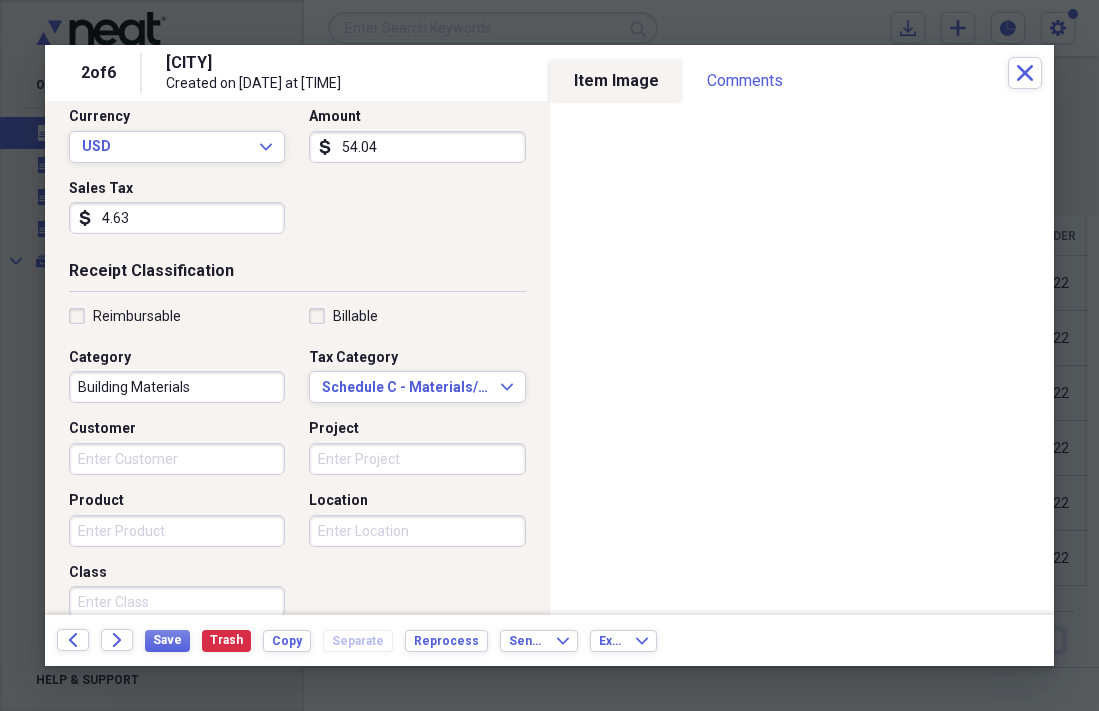 click on "Customer" at bounding box center [177, 459] 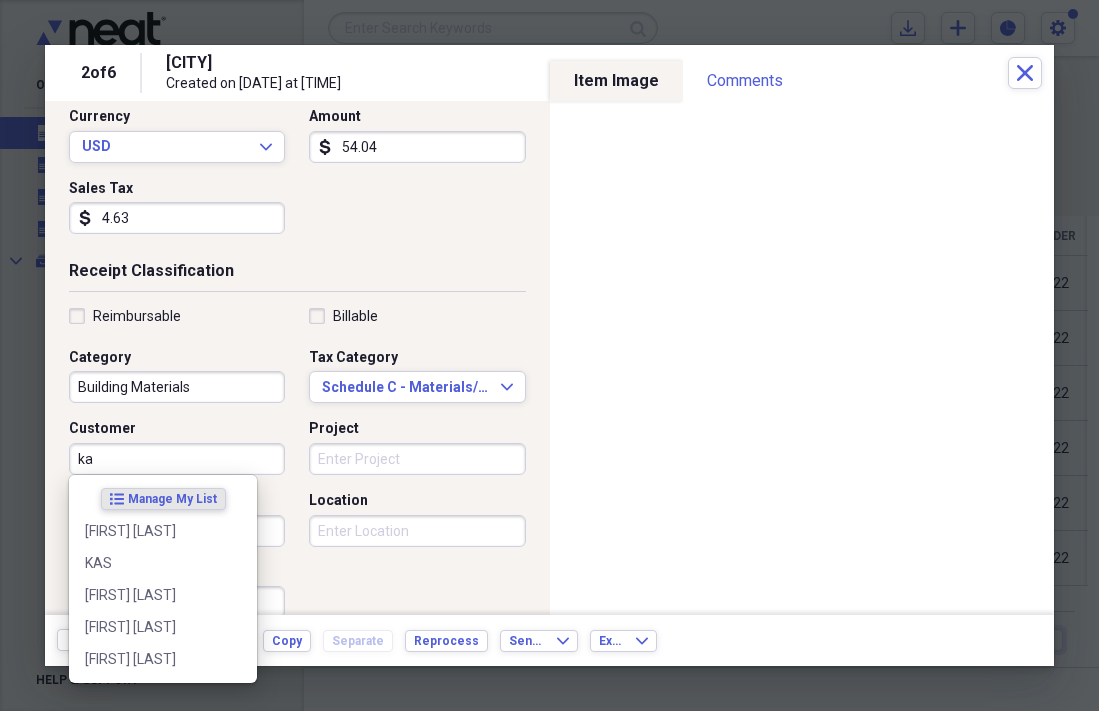 type on "k" 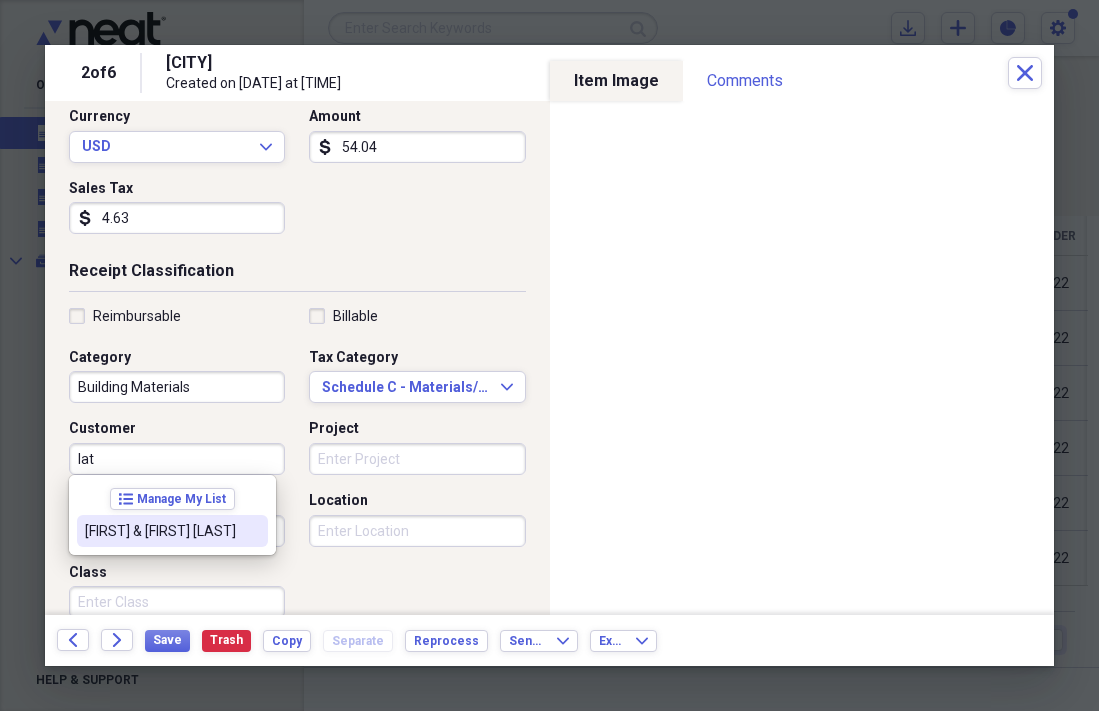 click on "list Manage My List [FIRST] & [FIRST] [LAST]" at bounding box center [172, 515] 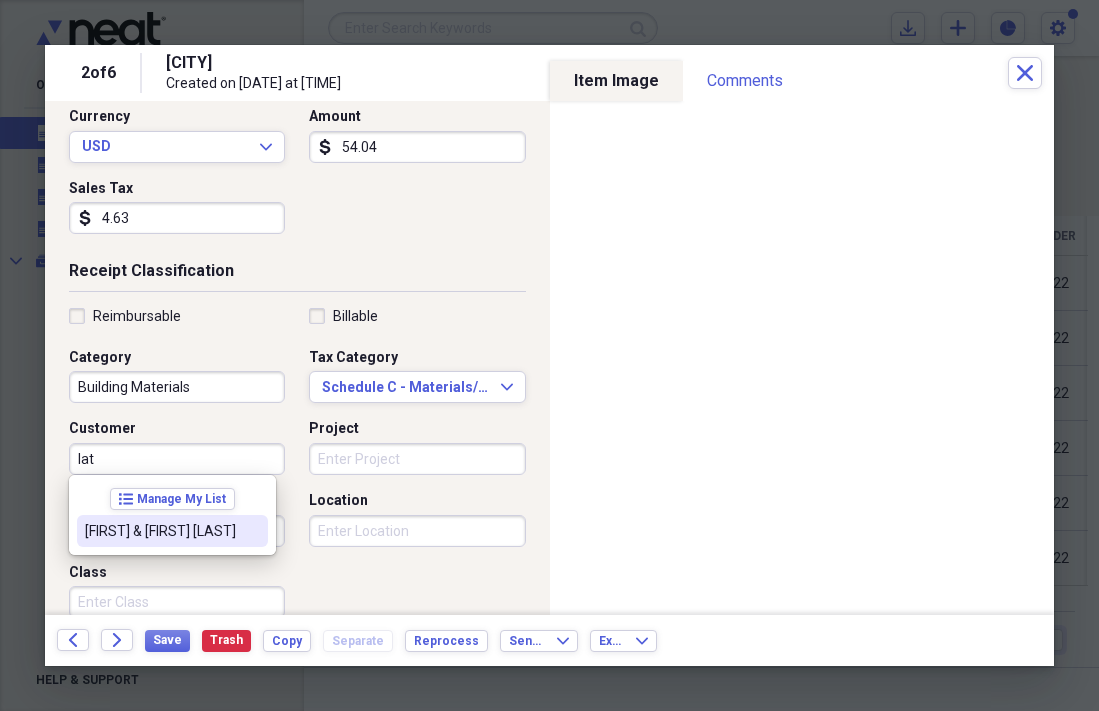 click on "[FIRST] & [FIRST] [LAST]" at bounding box center [172, 531] 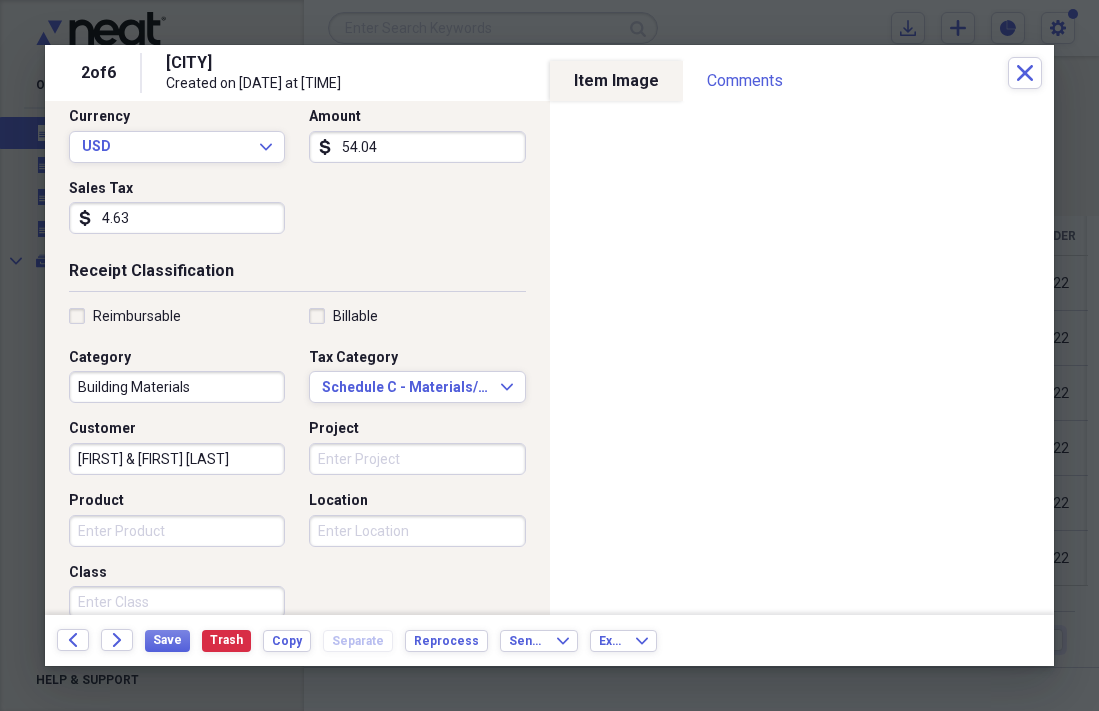 click on "Project" at bounding box center (417, 459) 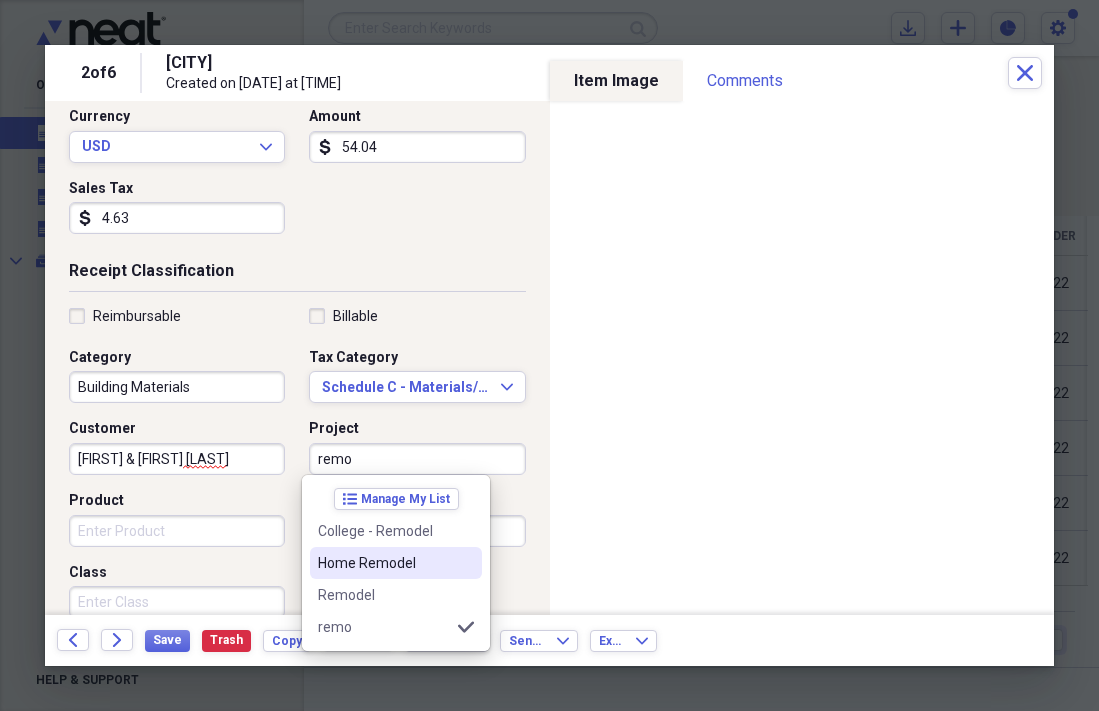 click on "Home Remodel" at bounding box center (384, 563) 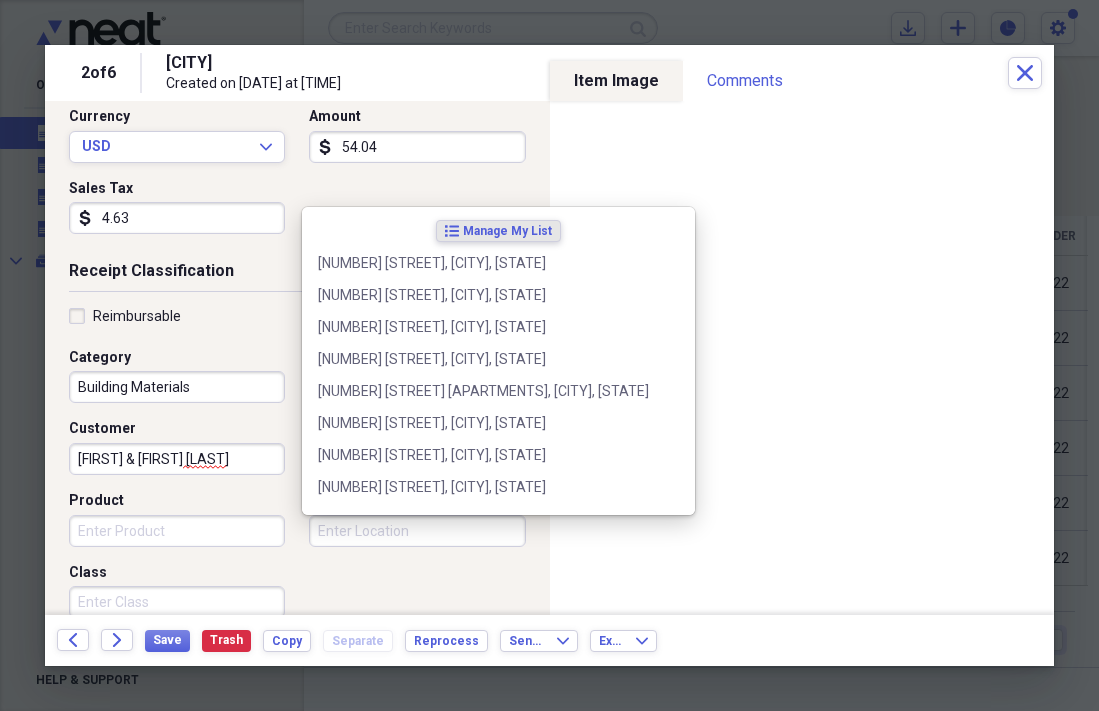 click on "Location" at bounding box center (417, 531) 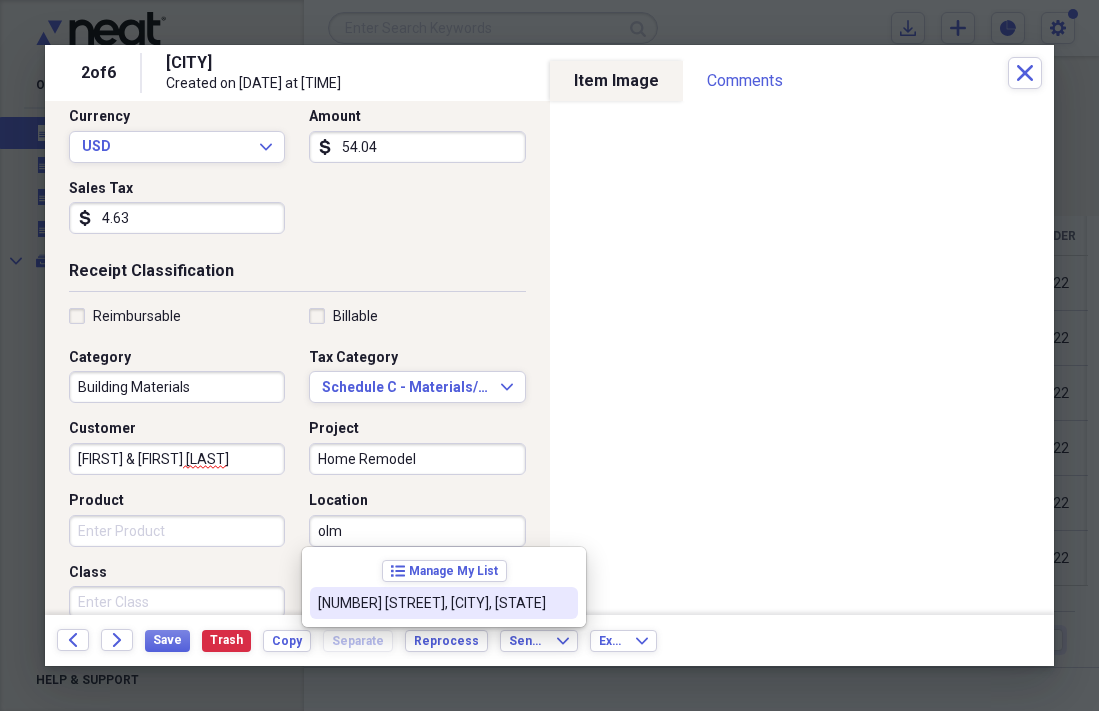 click on "[NUMBER] [STREET], [CITY], [STATE]" at bounding box center [432, 603] 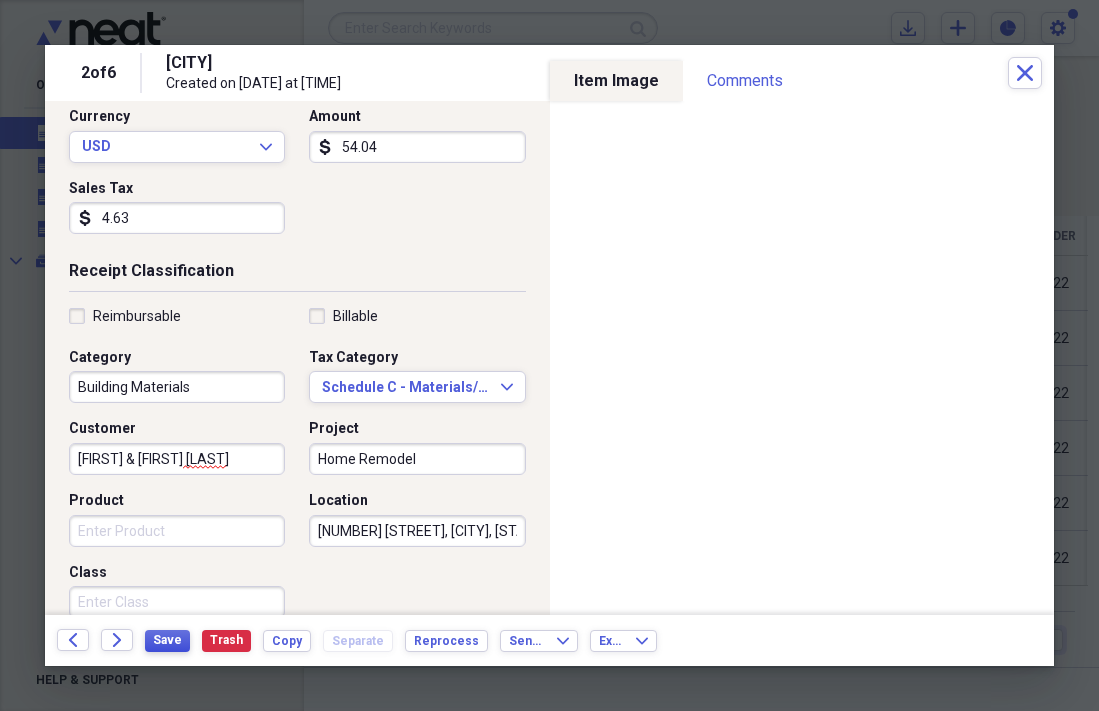 click on "Save" at bounding box center [167, 640] 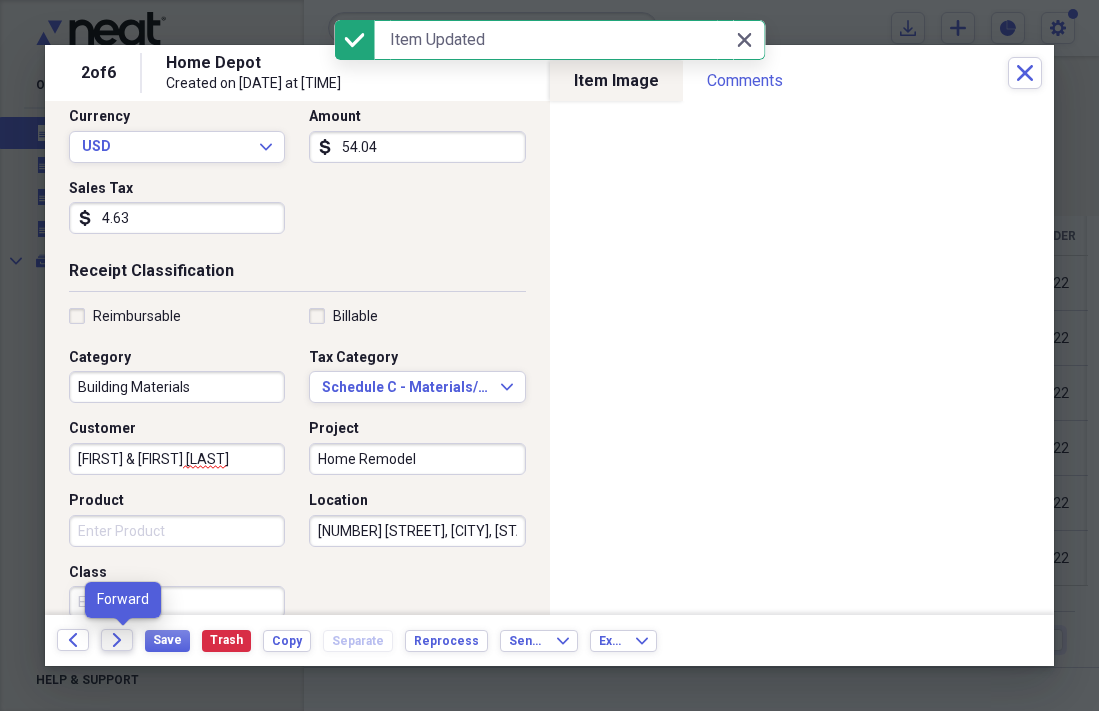 click on "Forward" 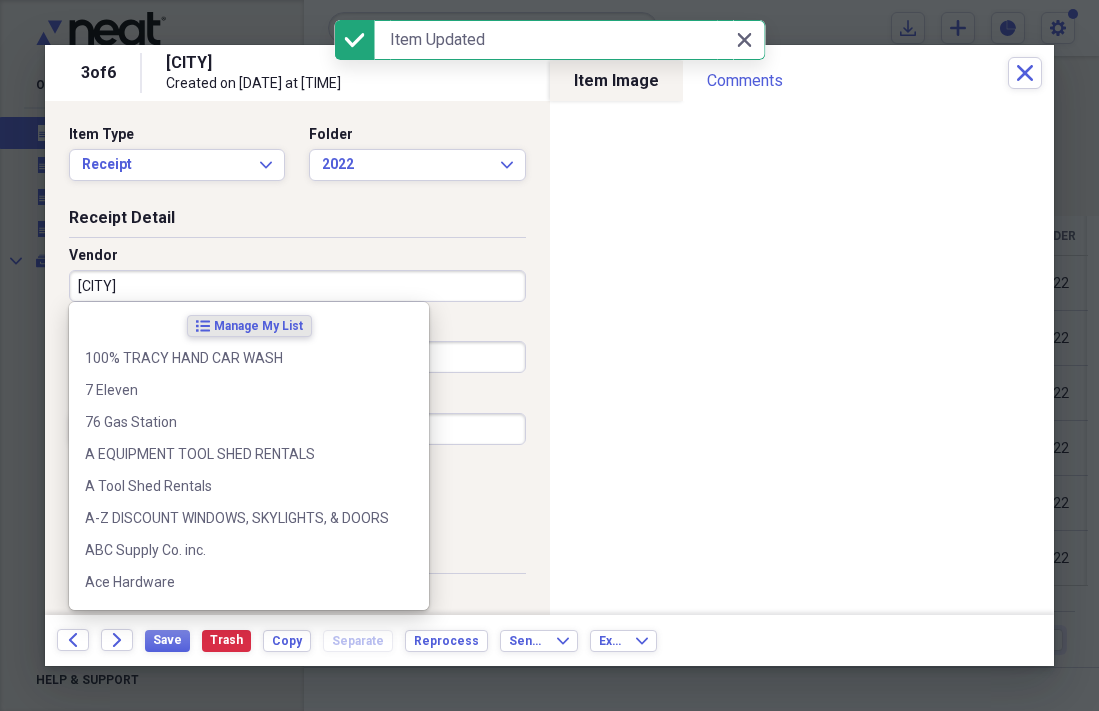click on "[CITY]" at bounding box center [297, 286] 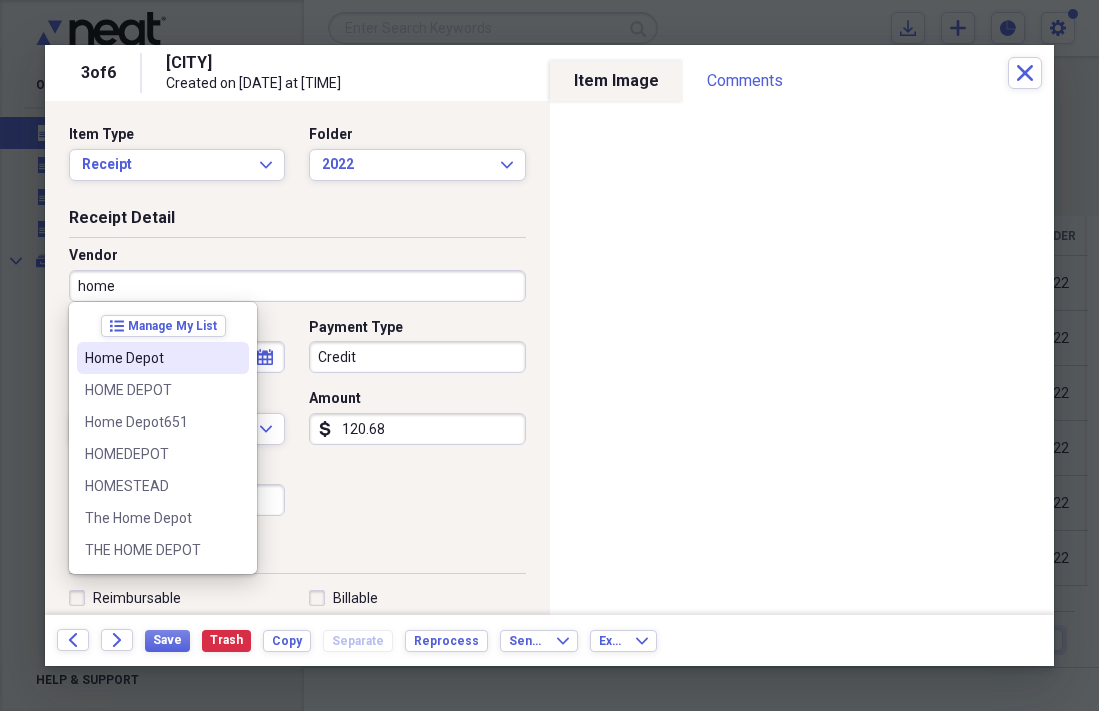 click on "Home Depot" at bounding box center (151, 358) 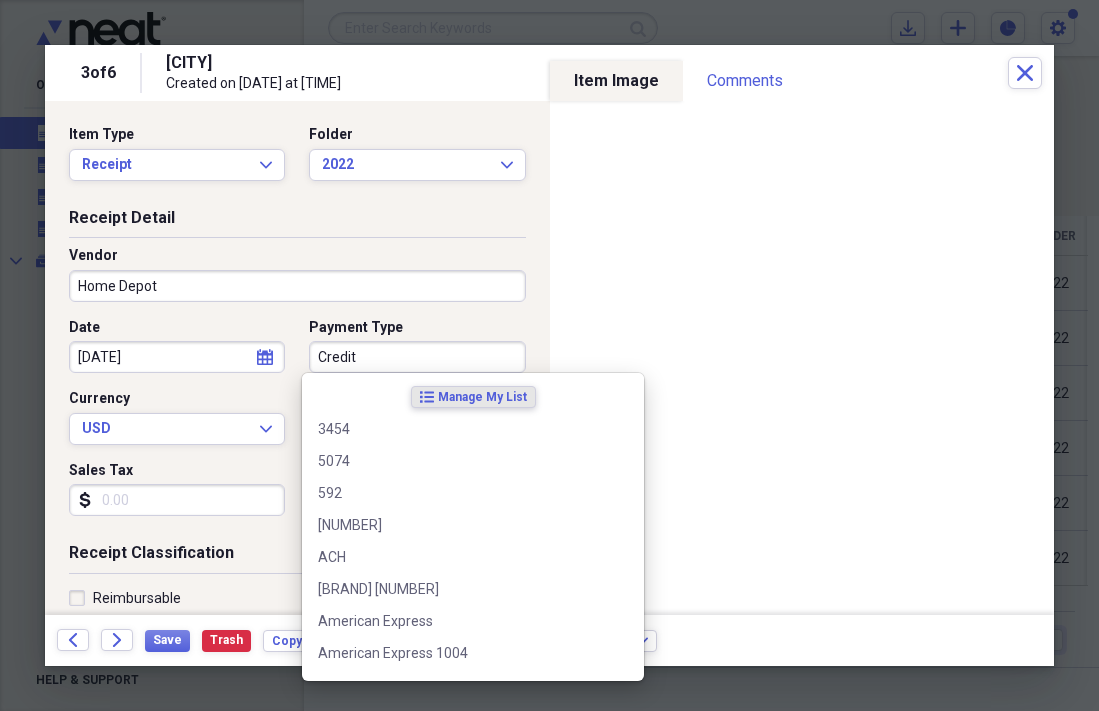 click on "Credit" at bounding box center [417, 357] 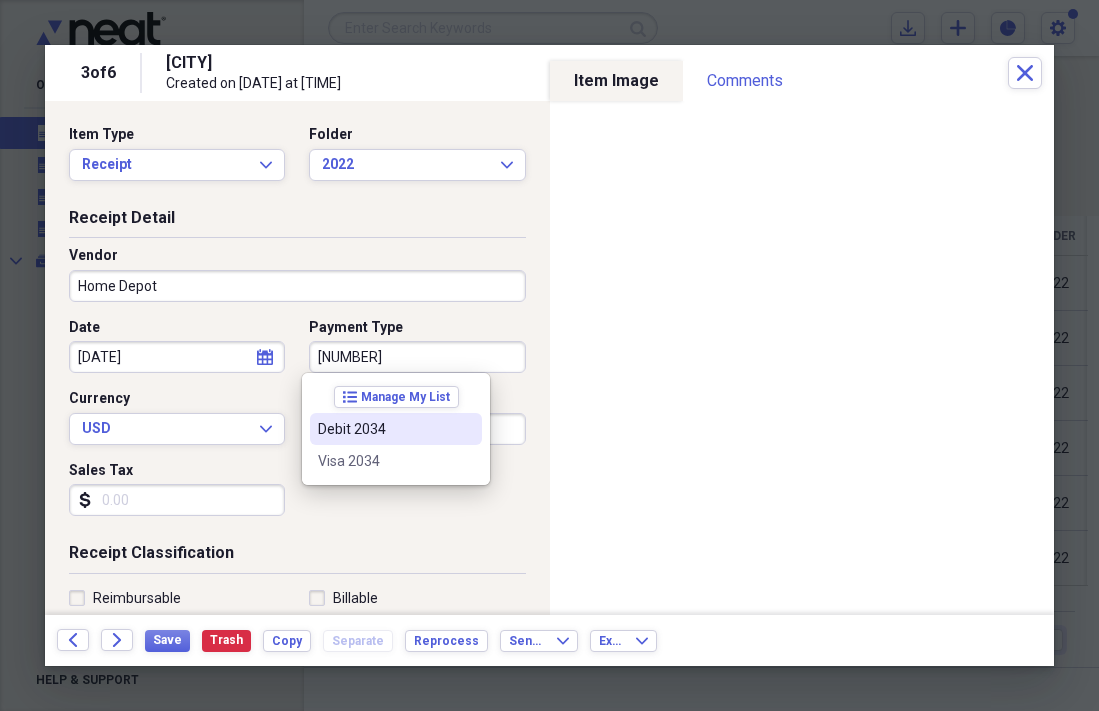 click on "Debit 2034" at bounding box center (396, 429) 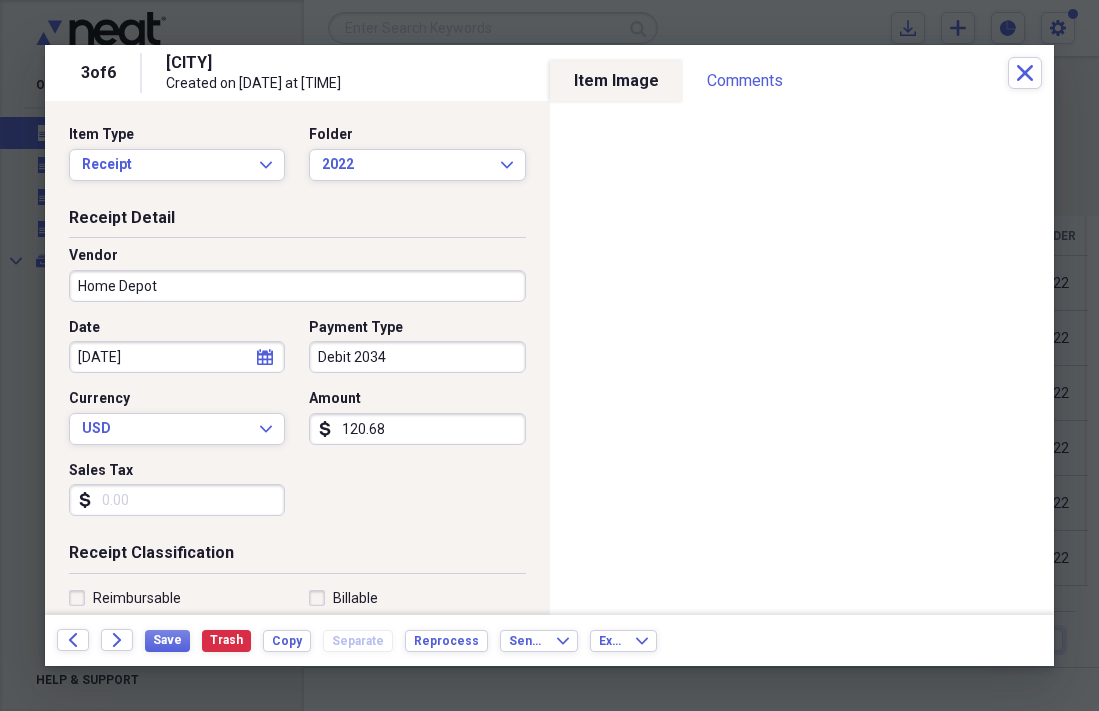 click on "Sales Tax" at bounding box center (177, 500) 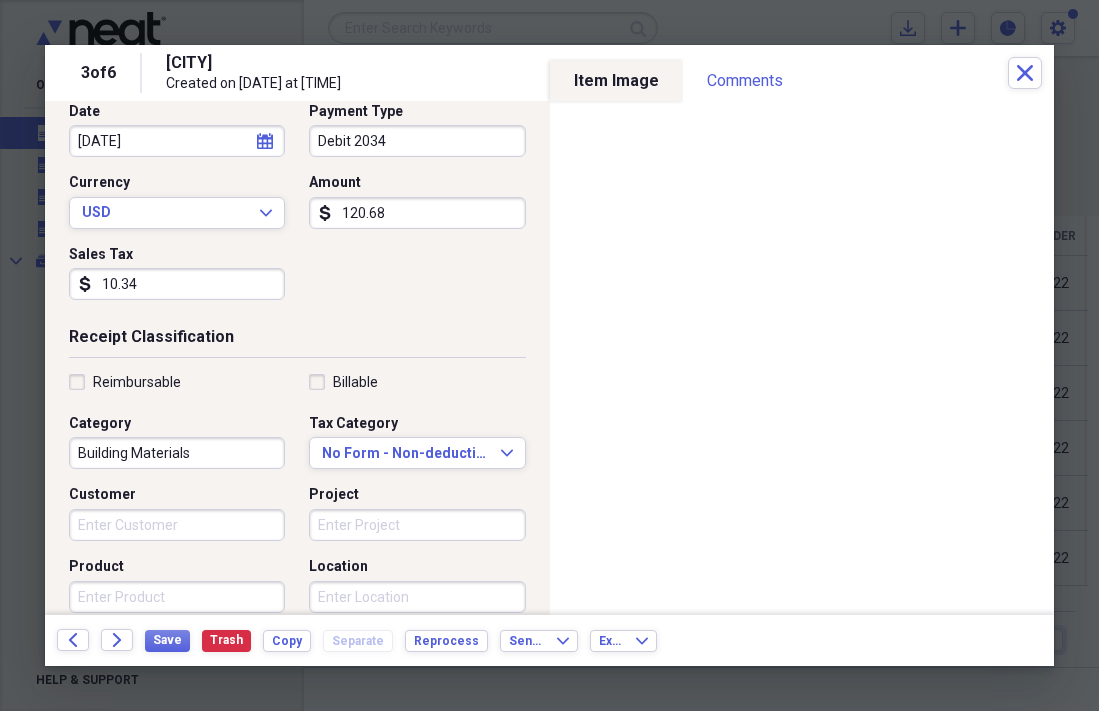 scroll, scrollTop: 227, scrollLeft: 0, axis: vertical 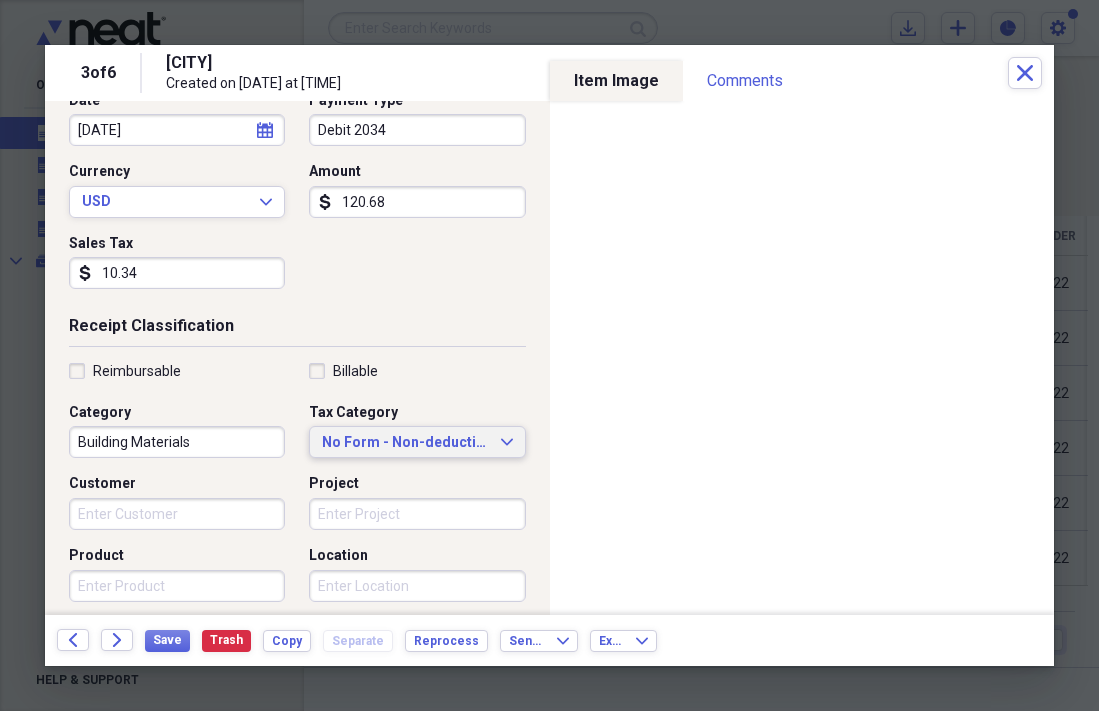type on "10.34" 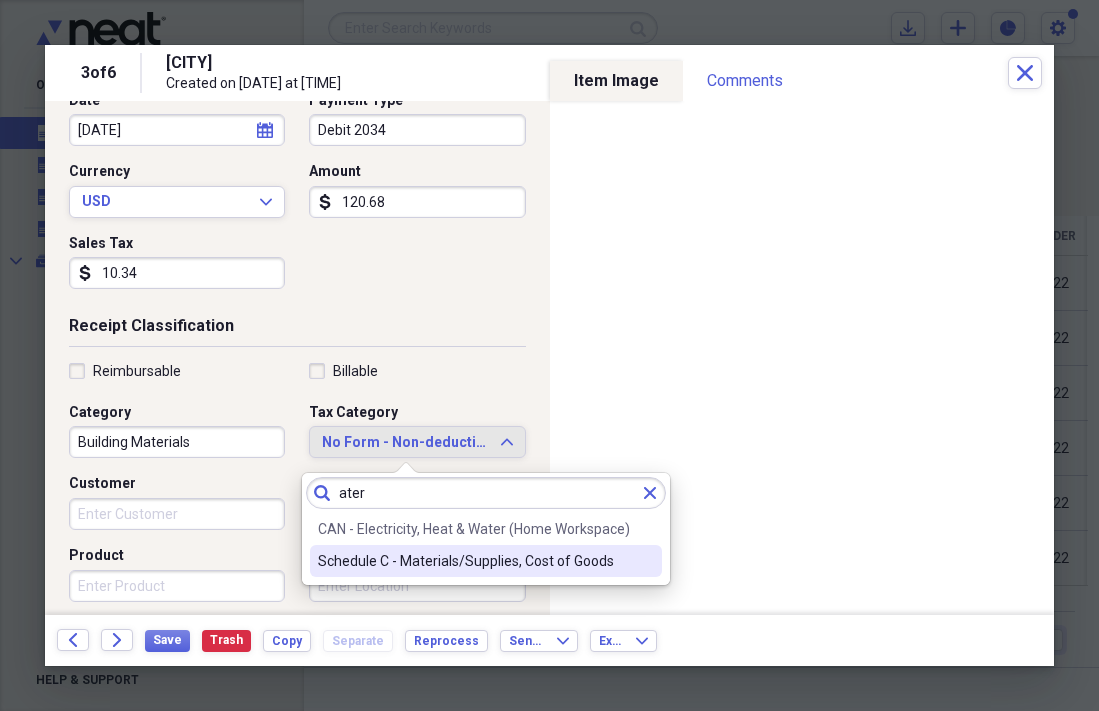 type on "ater" 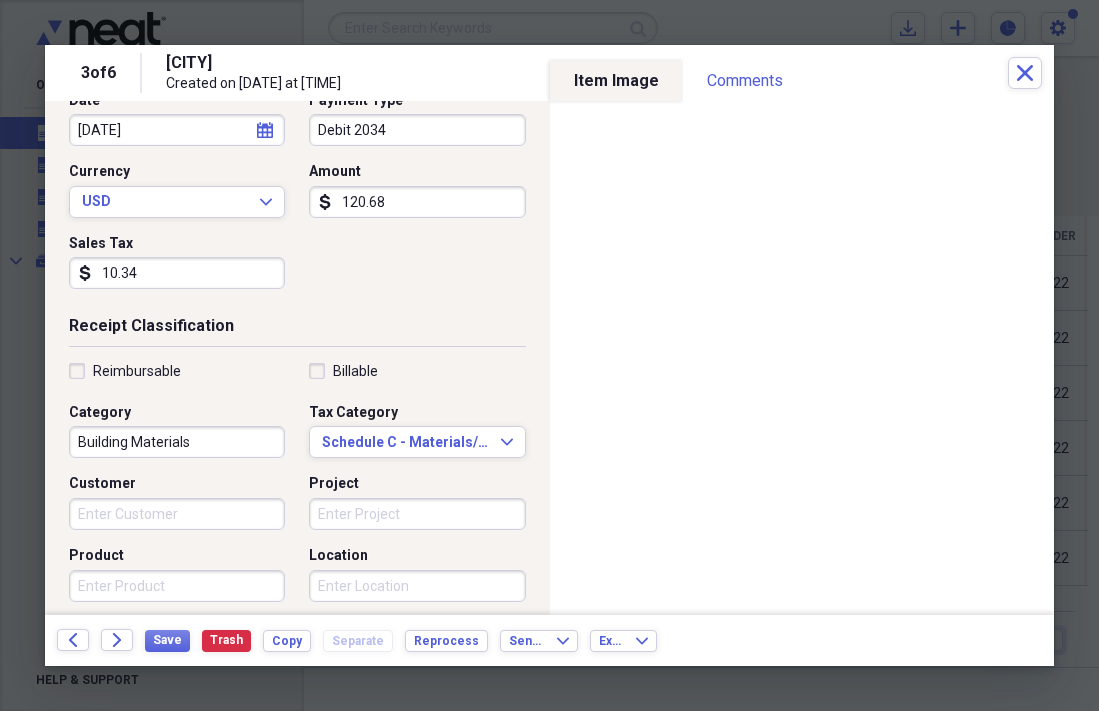click on "Customer" at bounding box center [177, 514] 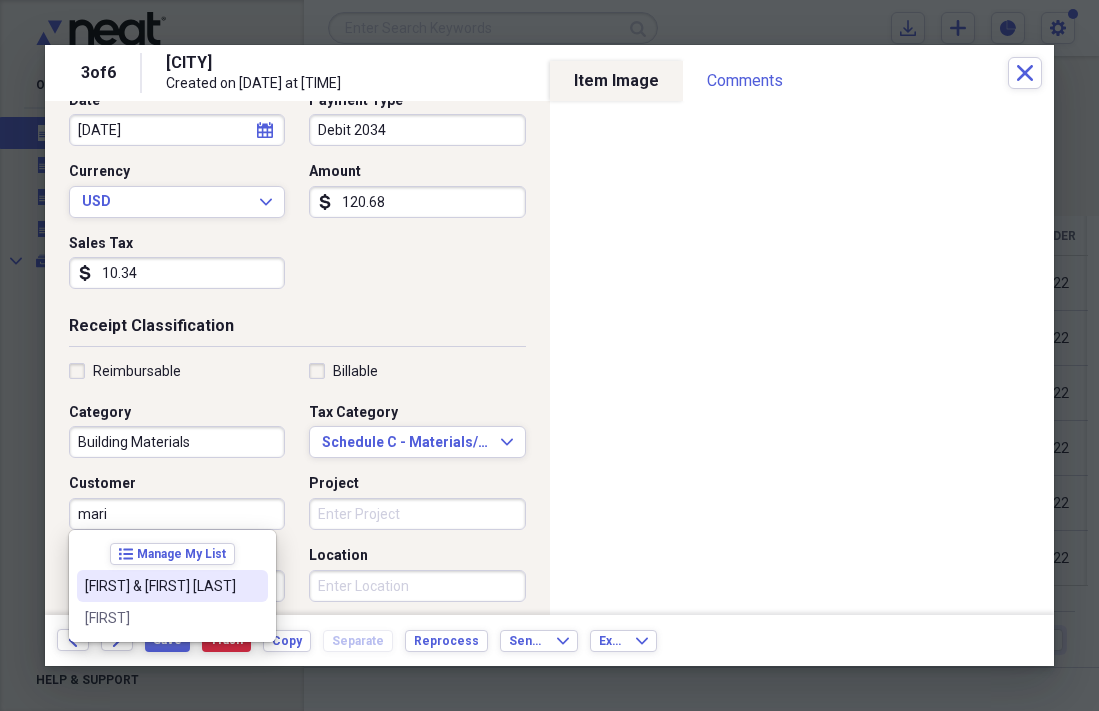click on "[FIRST] & [FIRST] [LAST]" at bounding box center [160, 586] 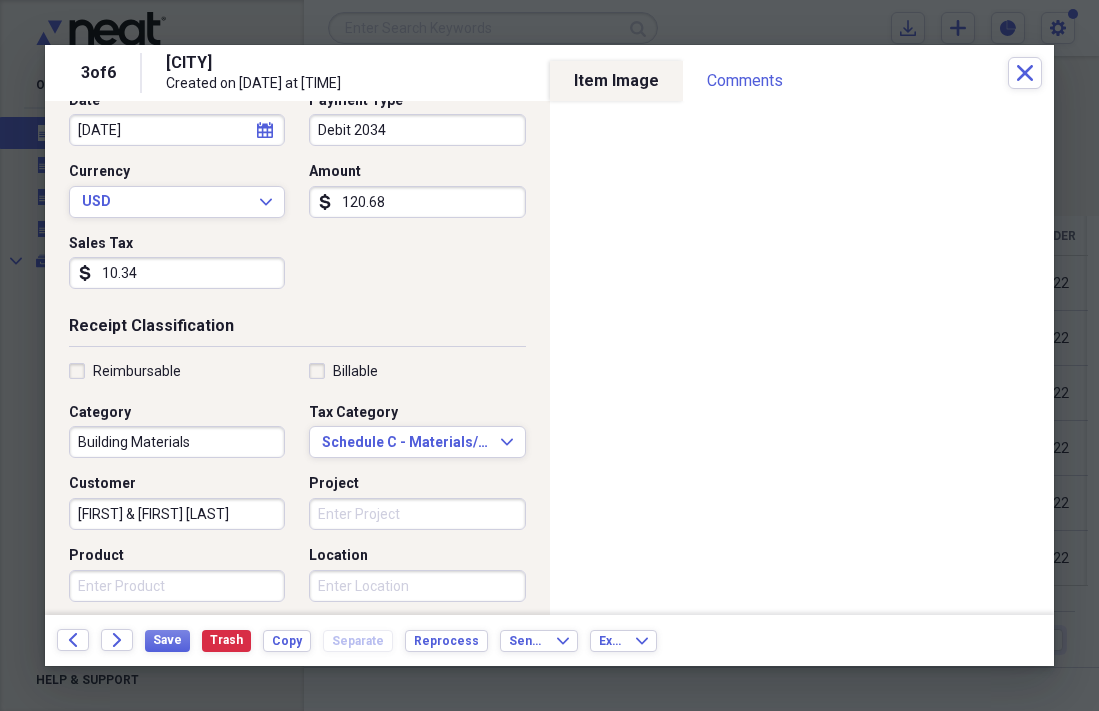 click on "Project" at bounding box center (417, 514) 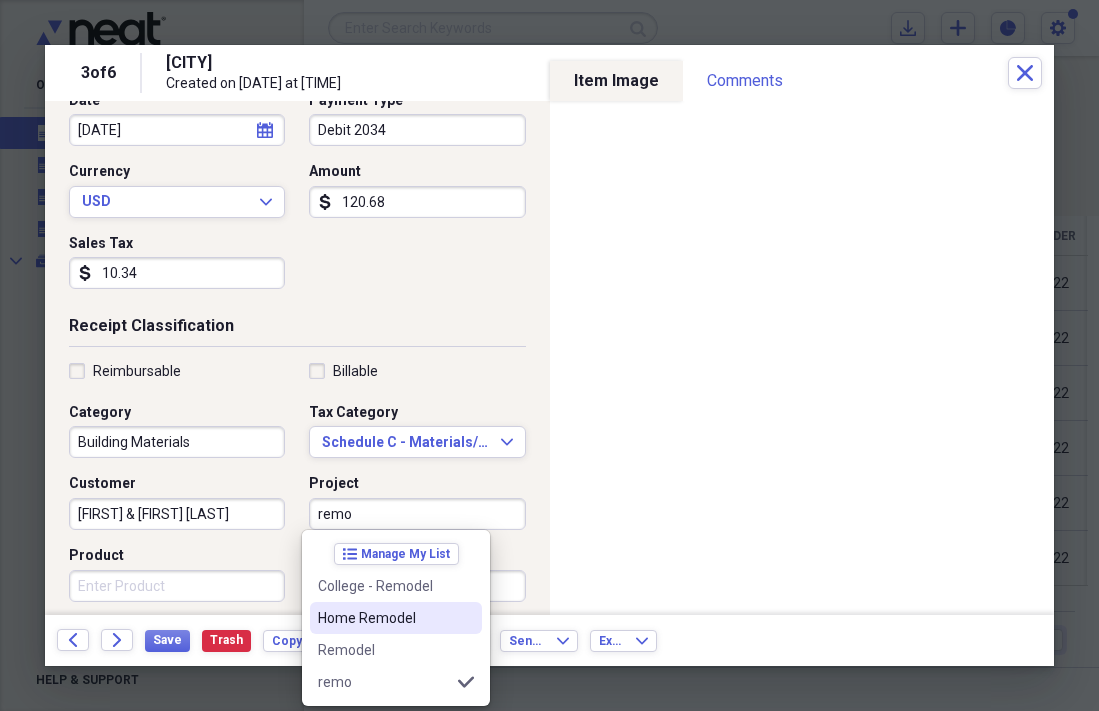 click on "Home Remodel" at bounding box center (384, 618) 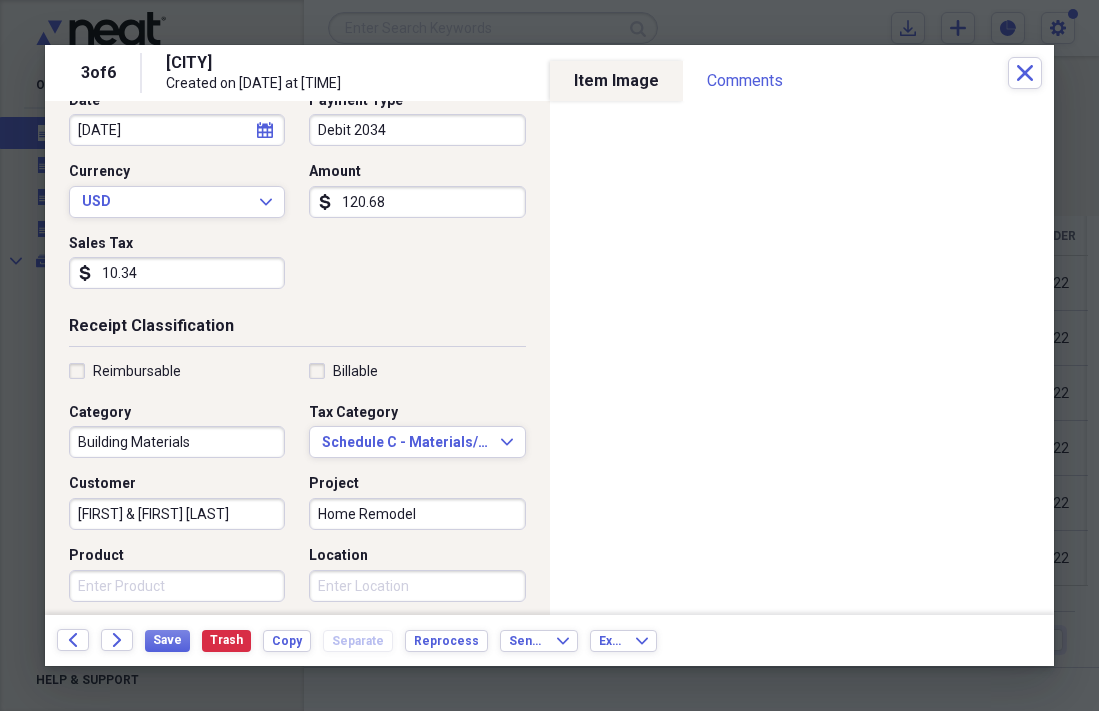 click on "Location" at bounding box center [417, 586] 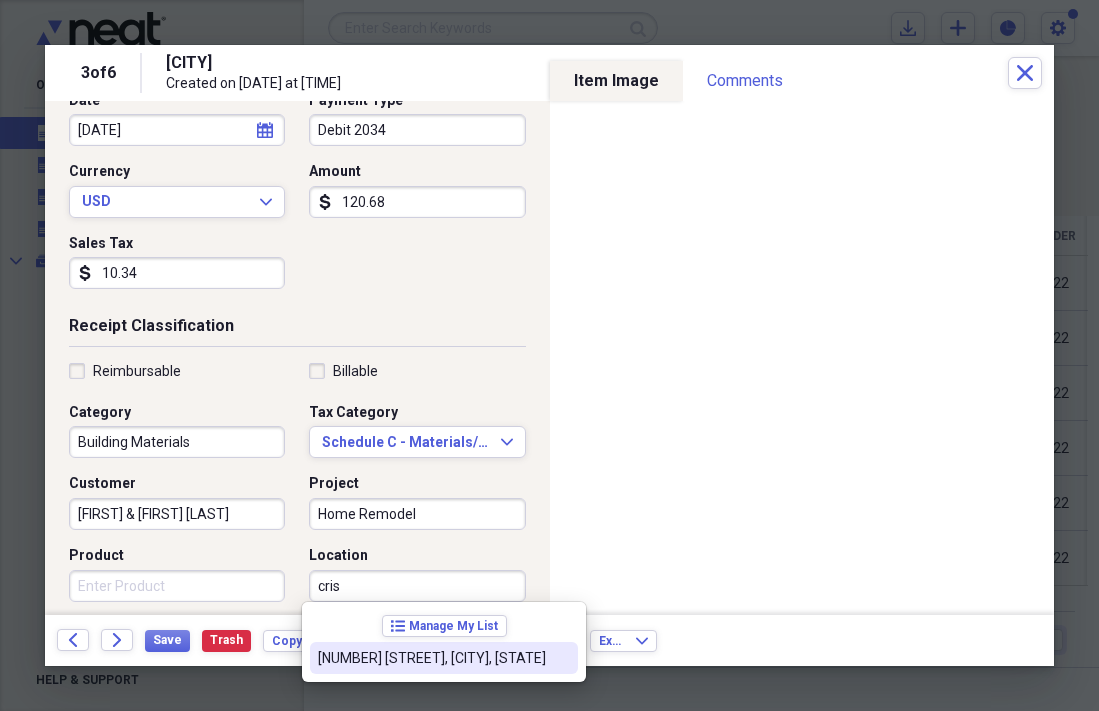 click on "[NUMBER] [STREET], [CITY], [STATE]" at bounding box center [432, 658] 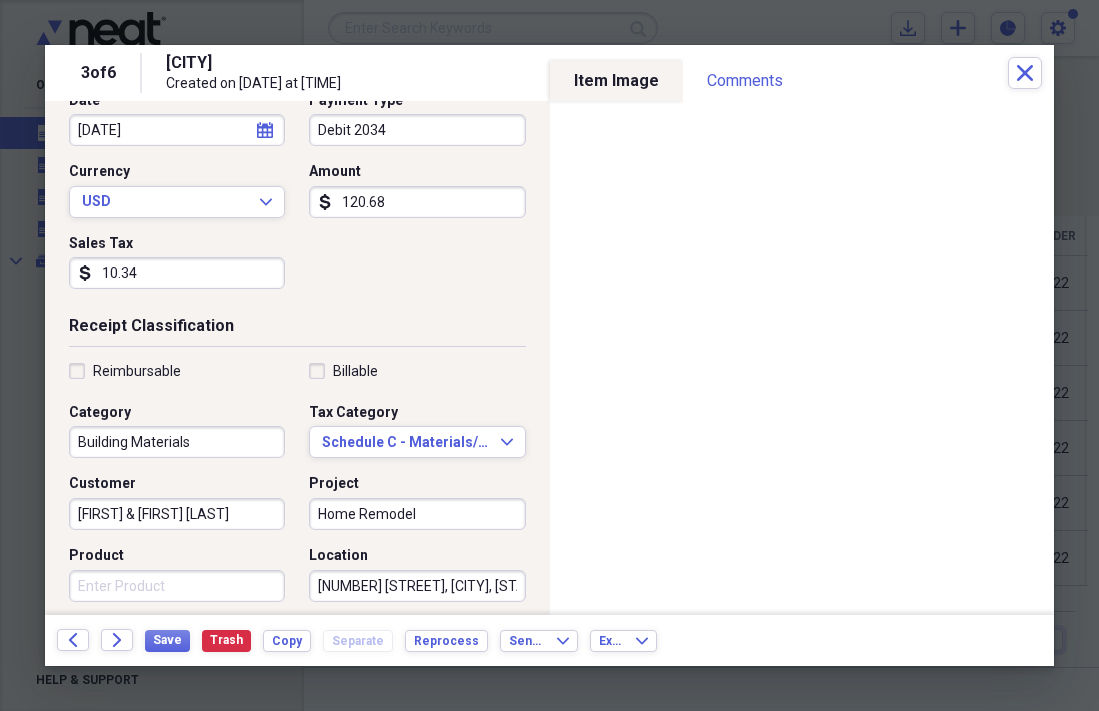 click on "Save Trash Copy Separate Reprocess" at bounding box center (322, 640) 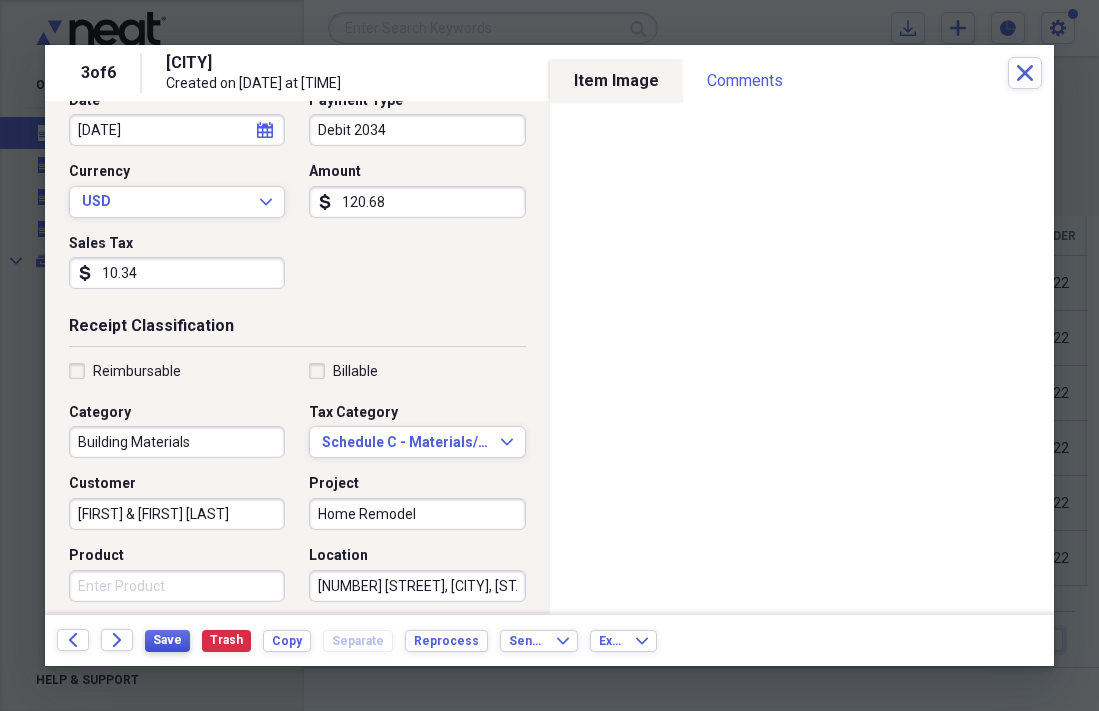 click on "Save" at bounding box center [167, 640] 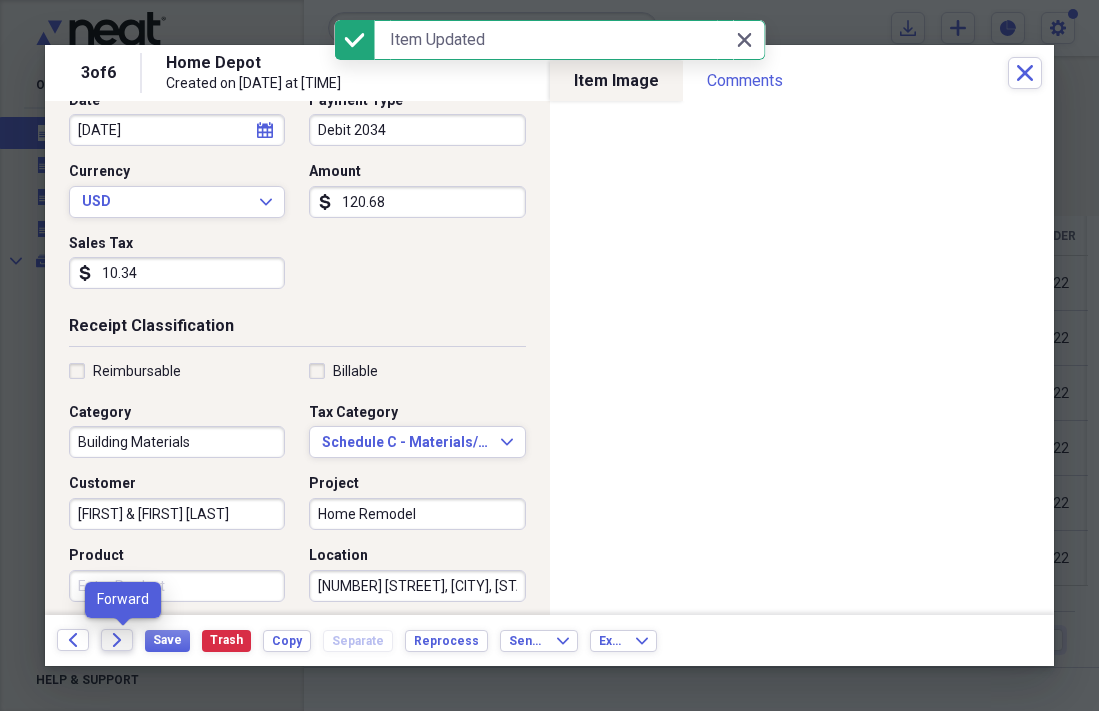 click on "Forward" 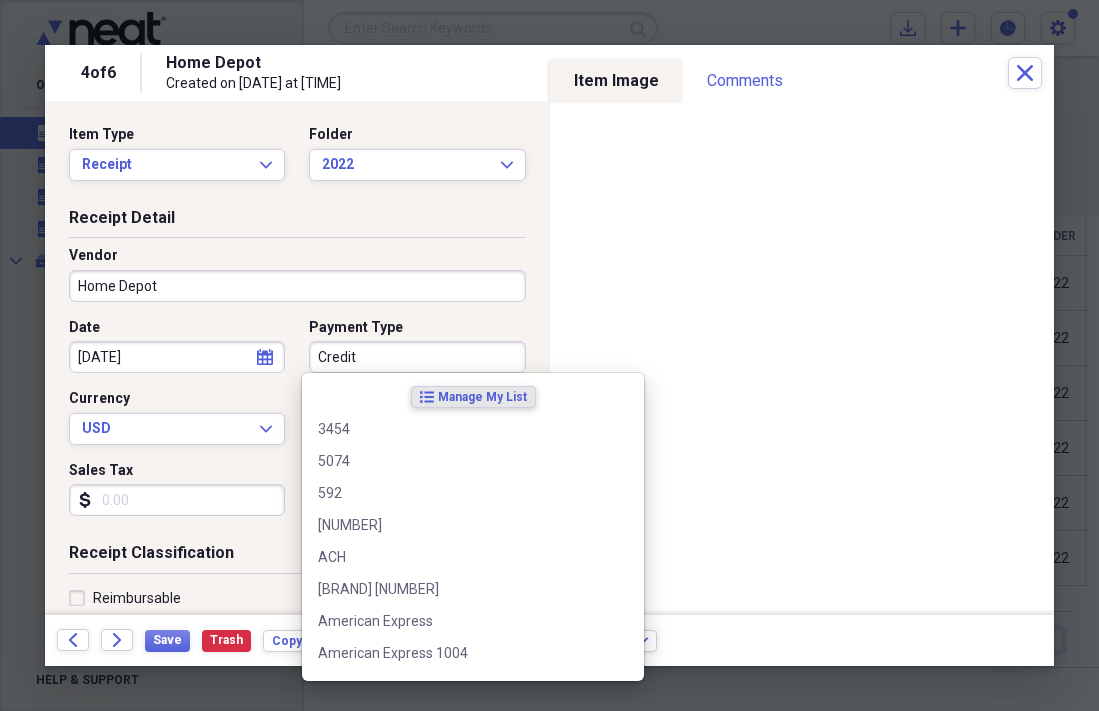 click on "Credit" at bounding box center [417, 357] 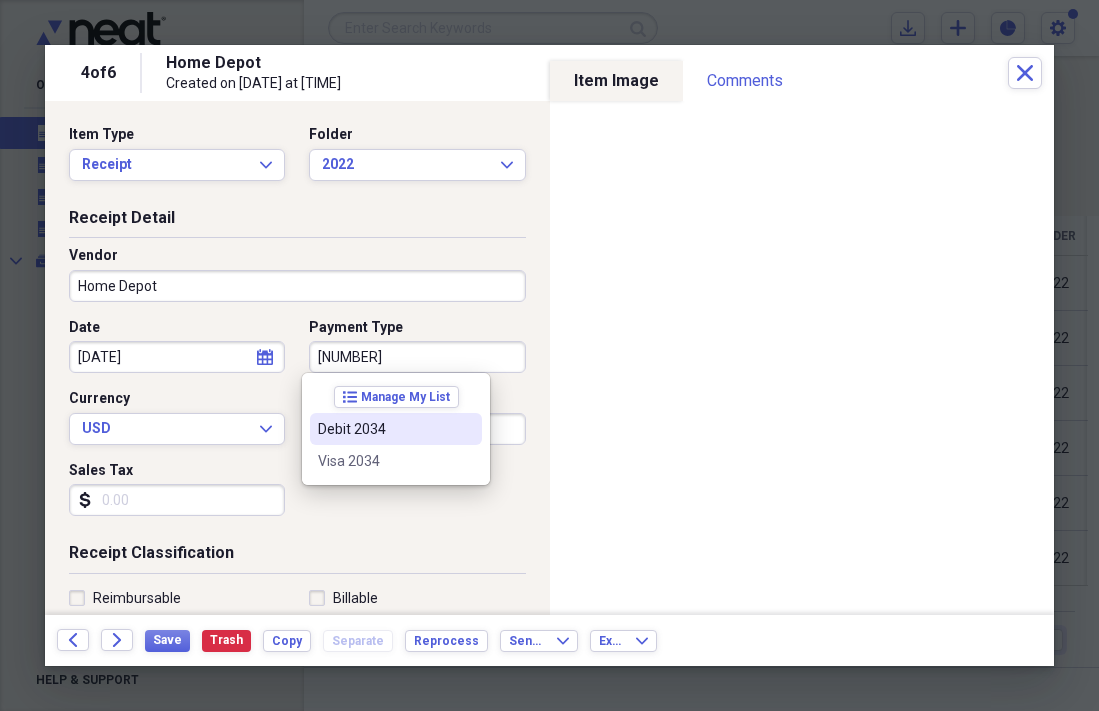 click on "Debit 2034" at bounding box center (396, 429) 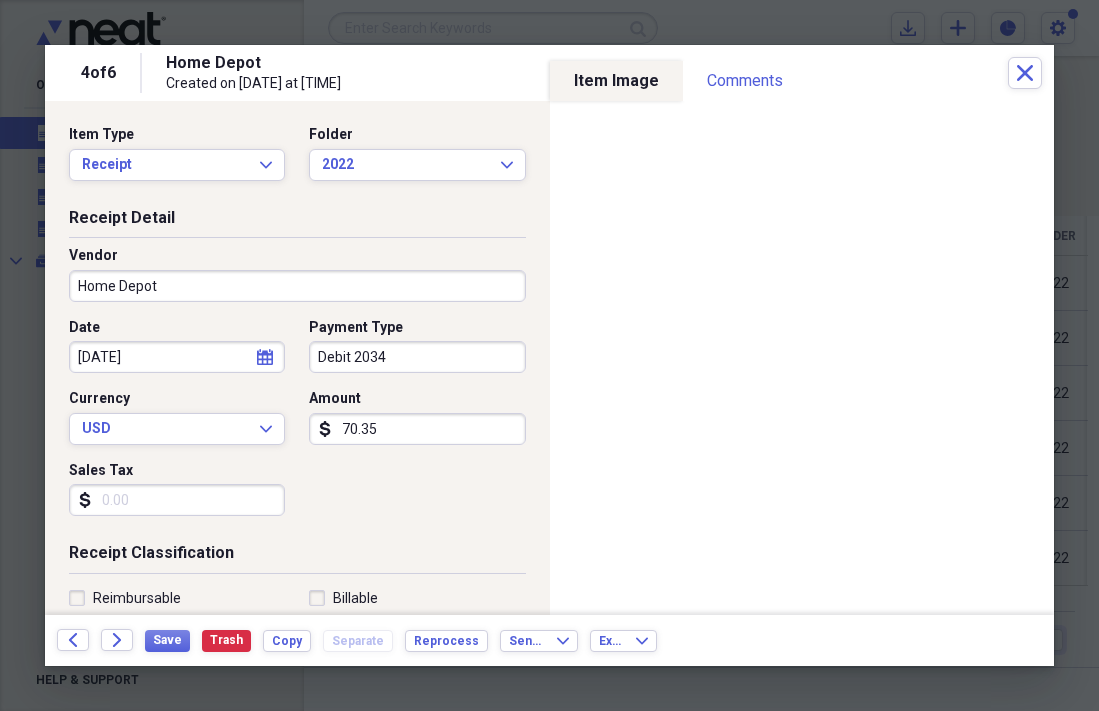click on "Sales Tax" at bounding box center (177, 500) 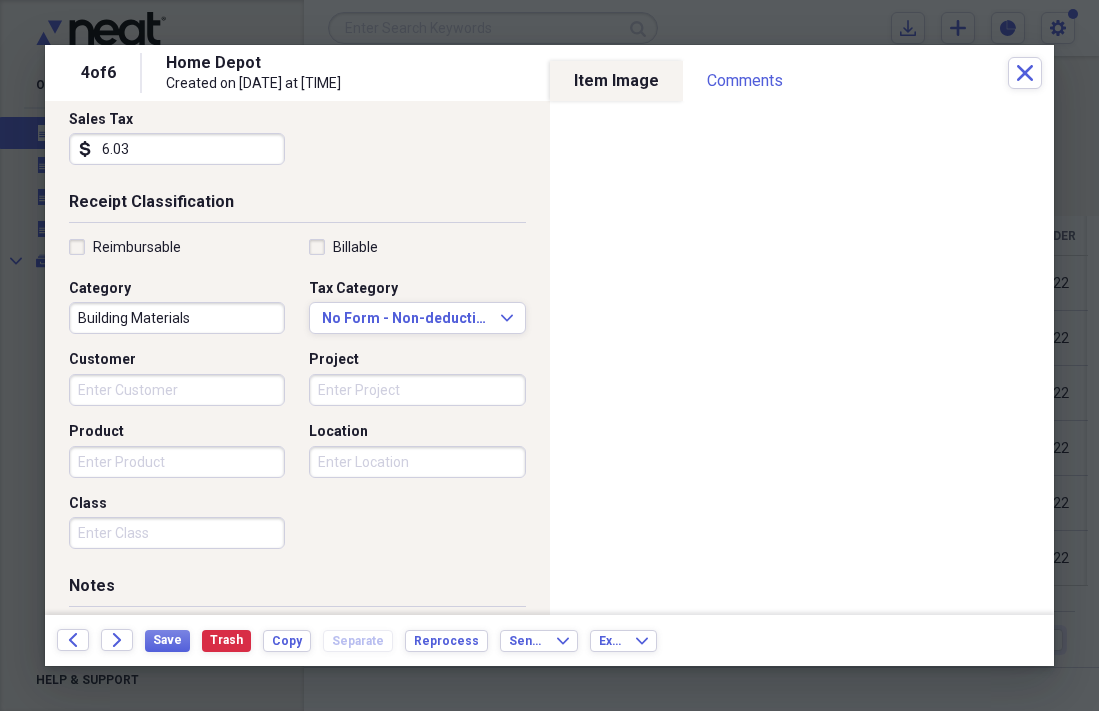scroll, scrollTop: 353, scrollLeft: 0, axis: vertical 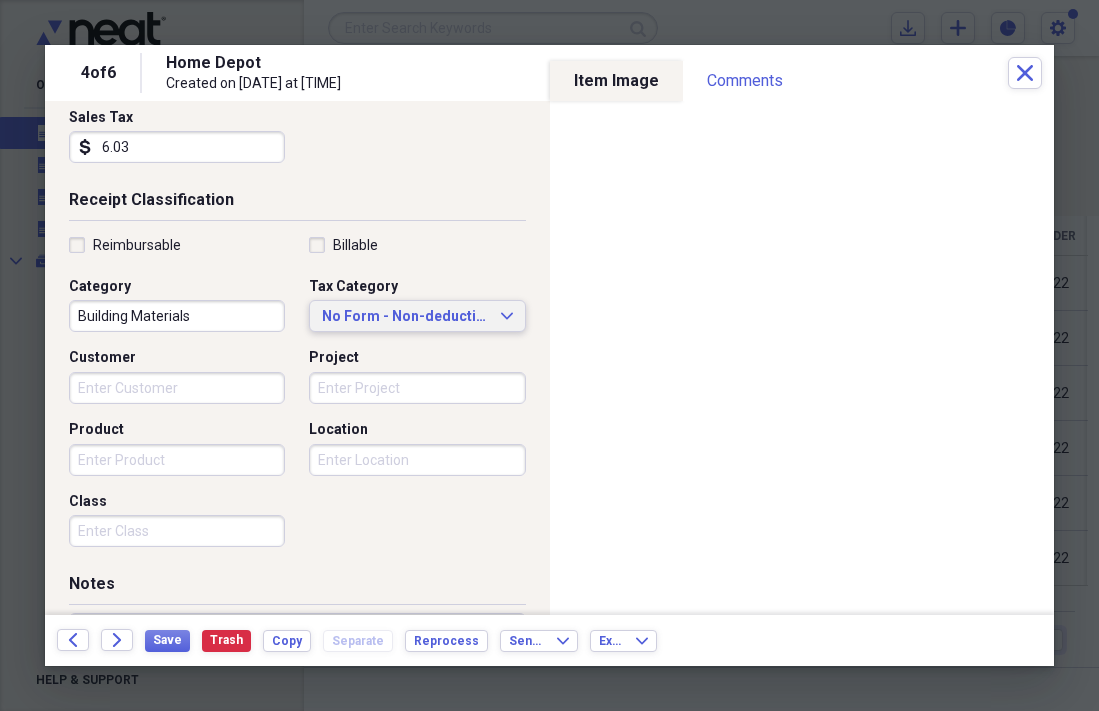 type on "6.03" 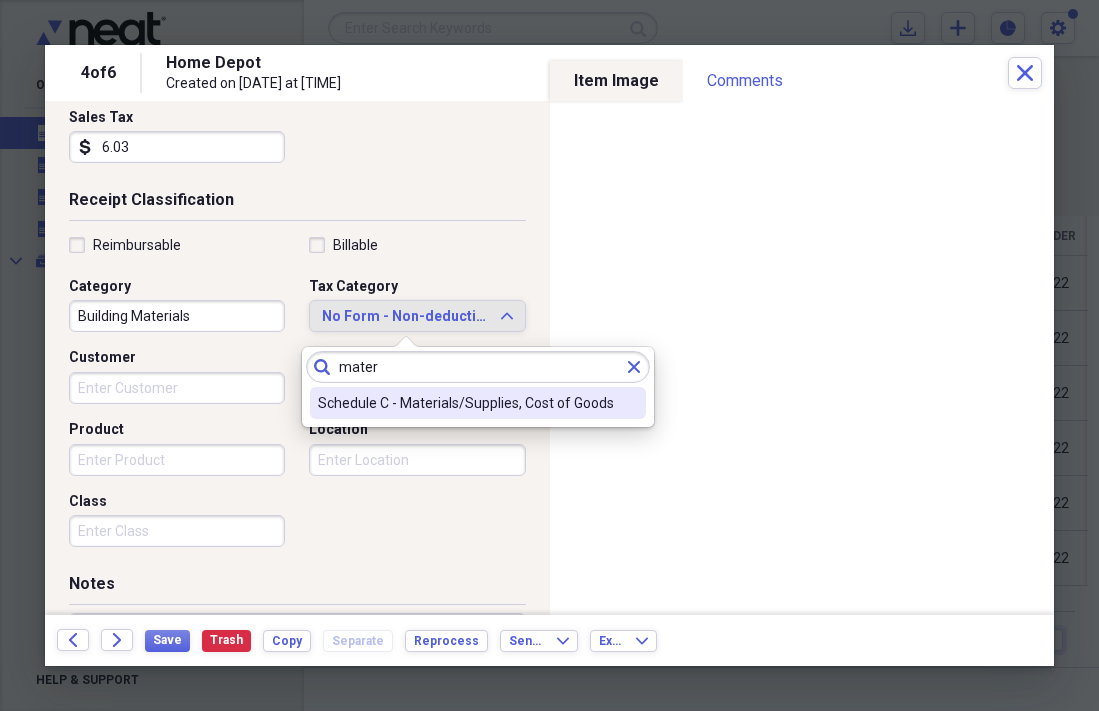 type on "mater" 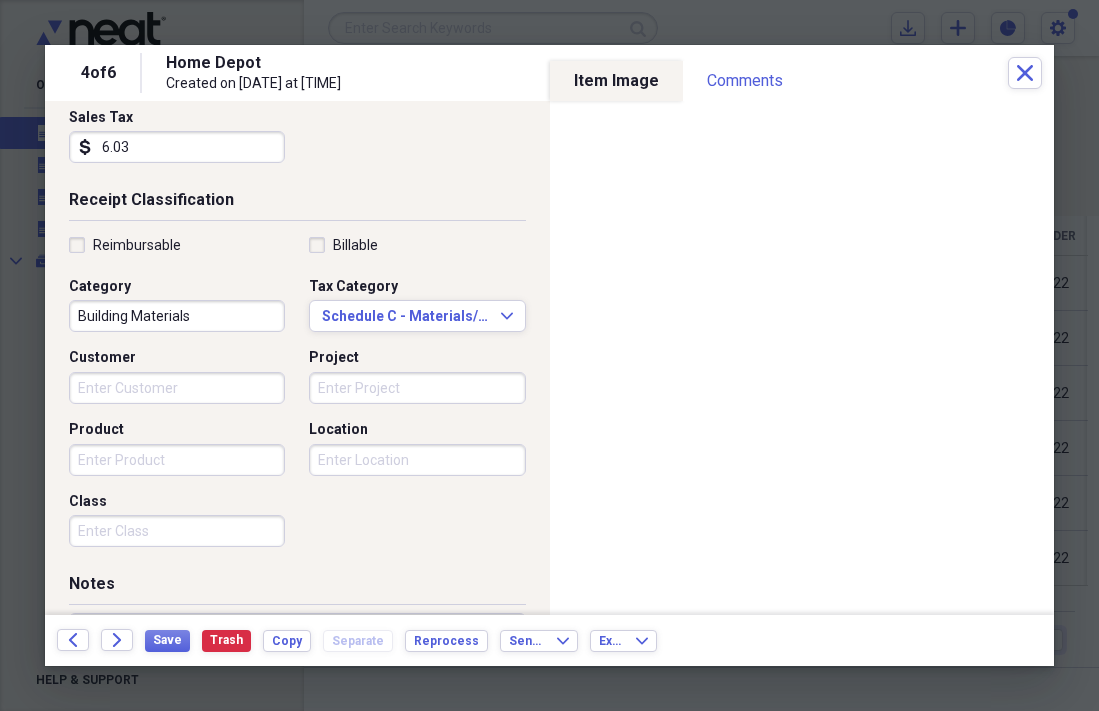 click on "Customer" at bounding box center [177, 388] 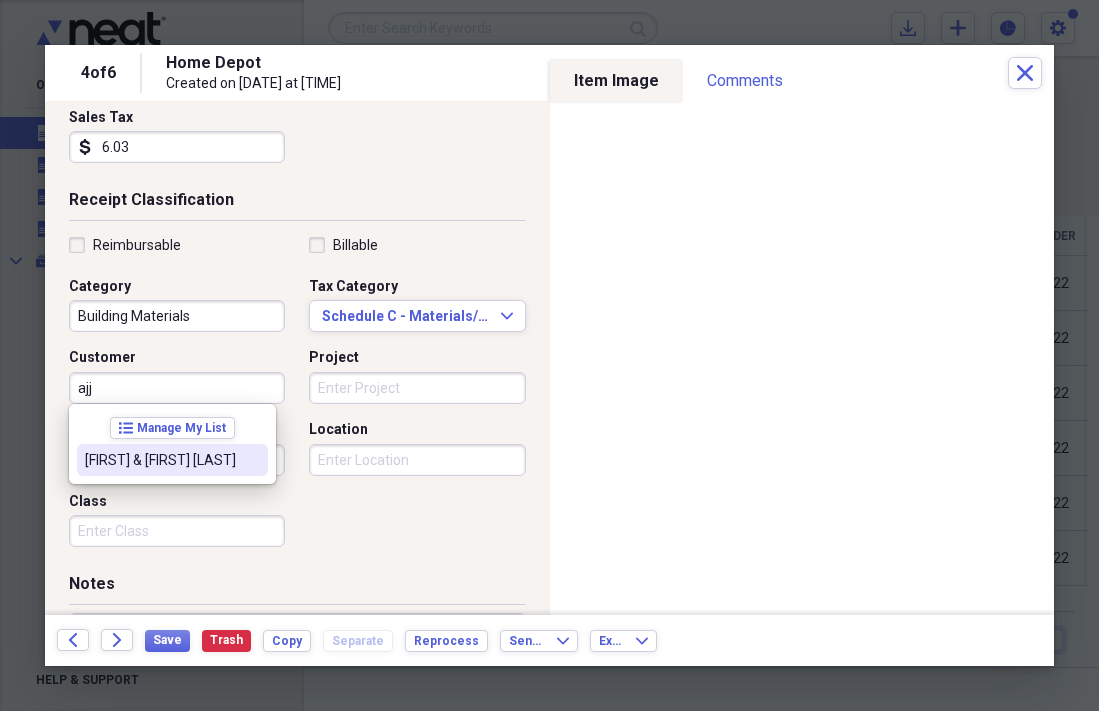 click on "[FIRST] & [FIRST] [LAST]" at bounding box center (172, 460) 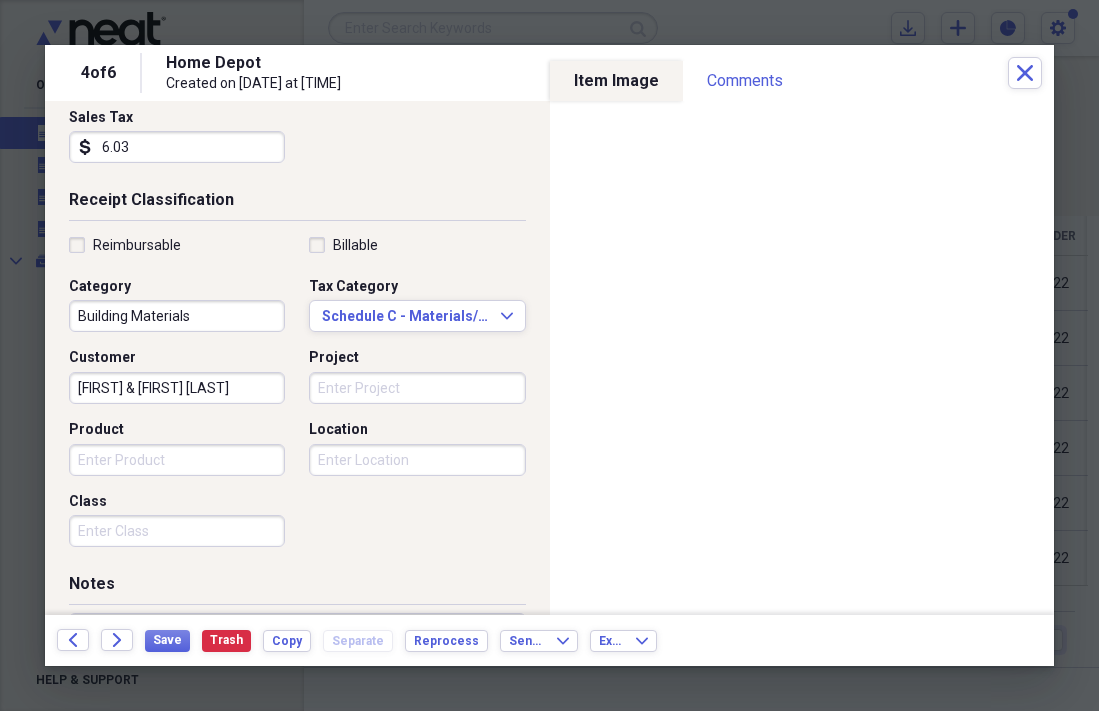 click on "Project" at bounding box center (417, 388) 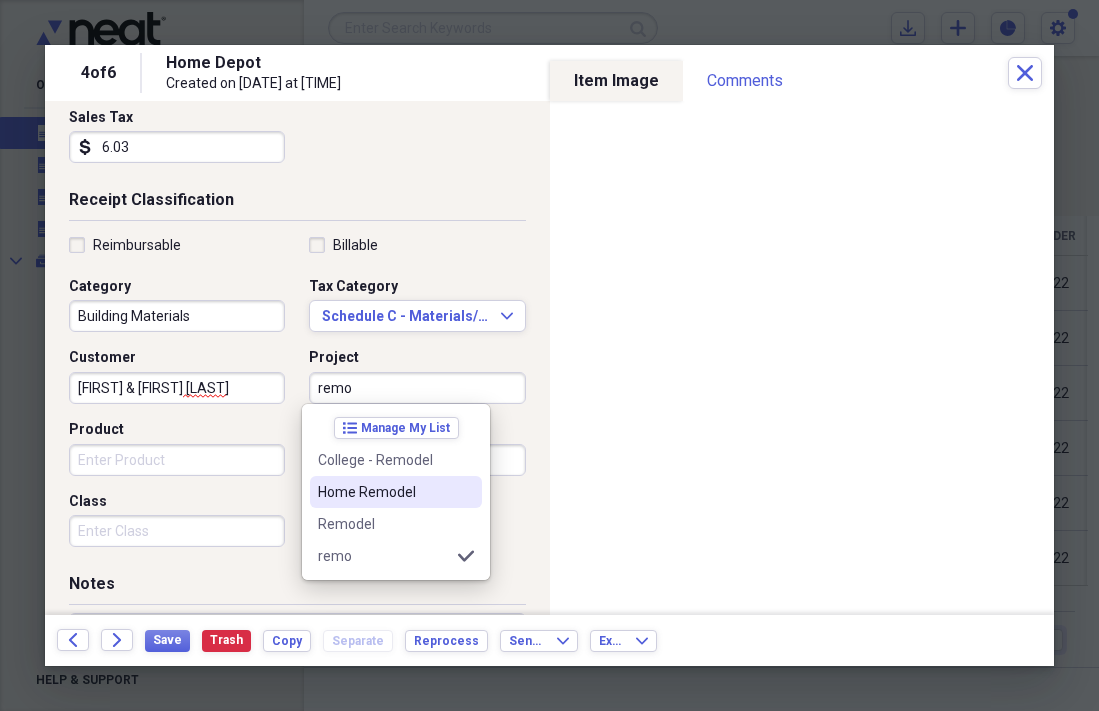 click on "Home Remodel" at bounding box center [384, 492] 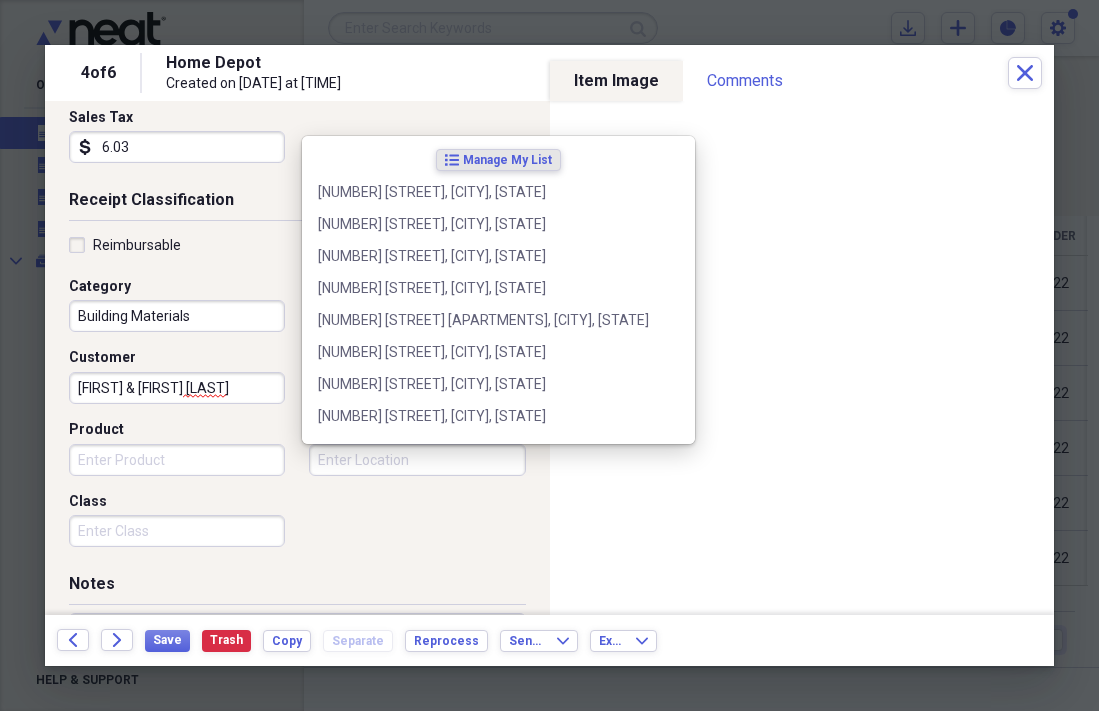 click on "Location" at bounding box center [417, 460] 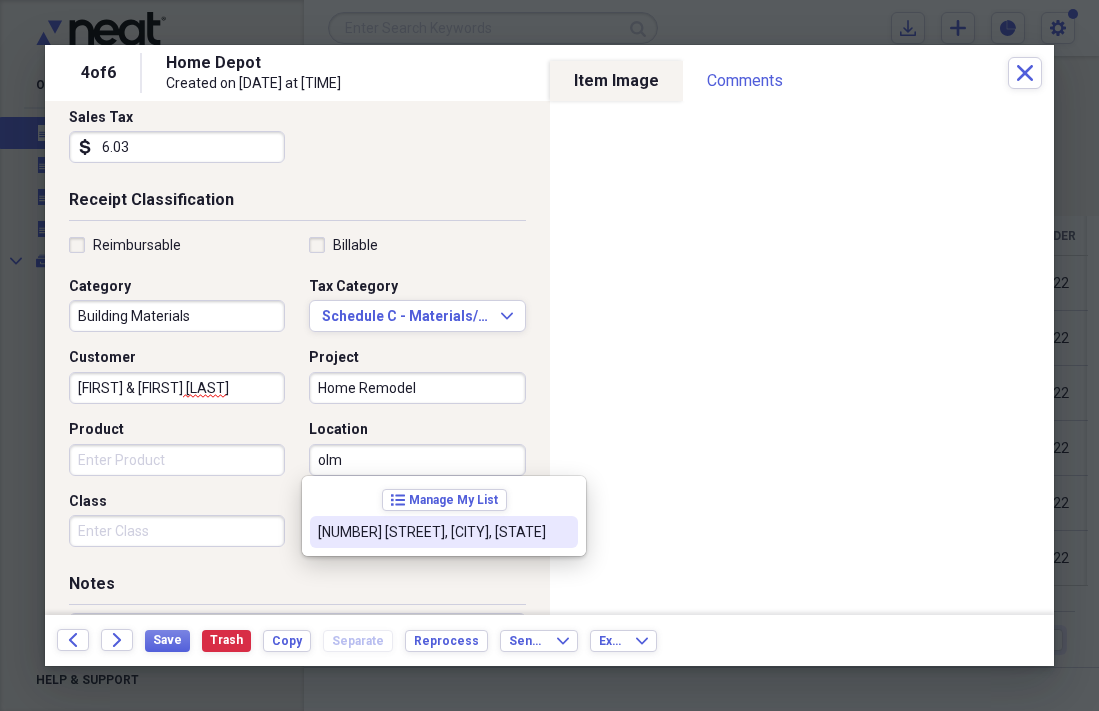 click on "[NUMBER] [STREET], [CITY], [STATE]" at bounding box center [432, 532] 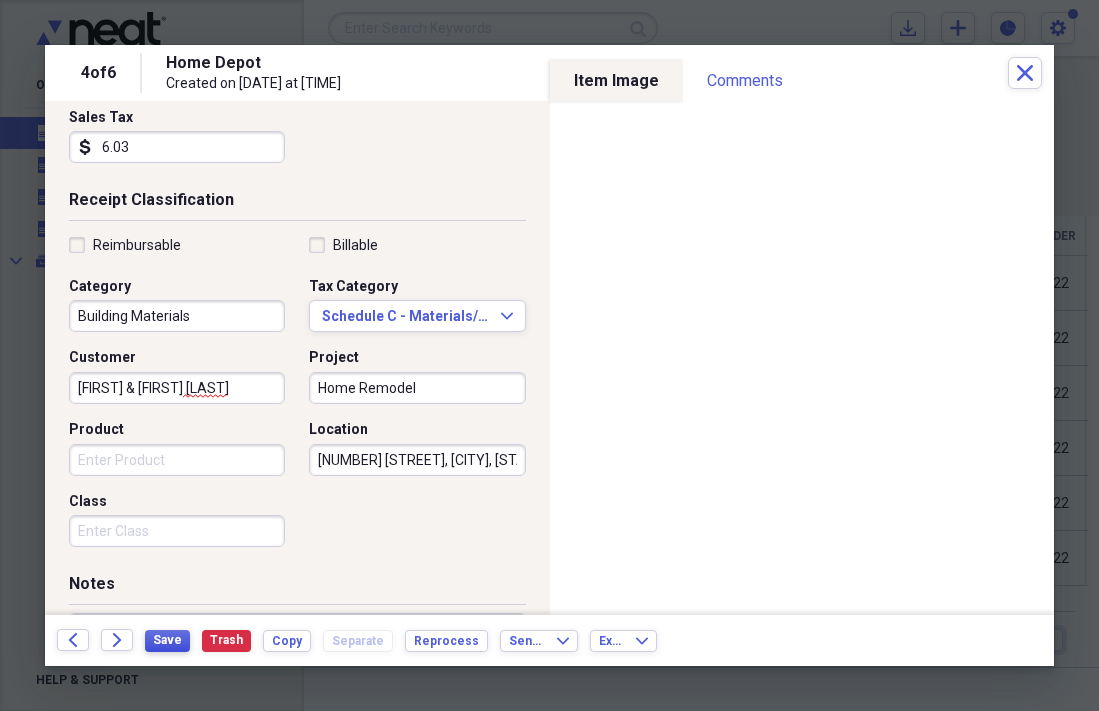 click on "Save" at bounding box center (167, 640) 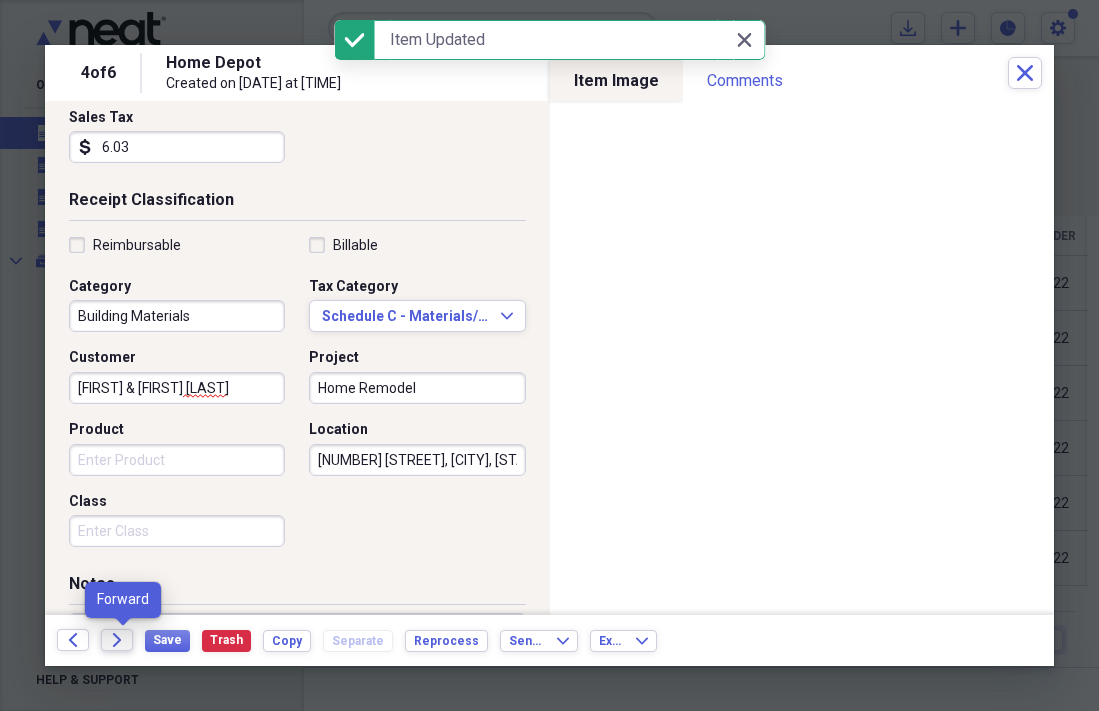 click on "Forward" 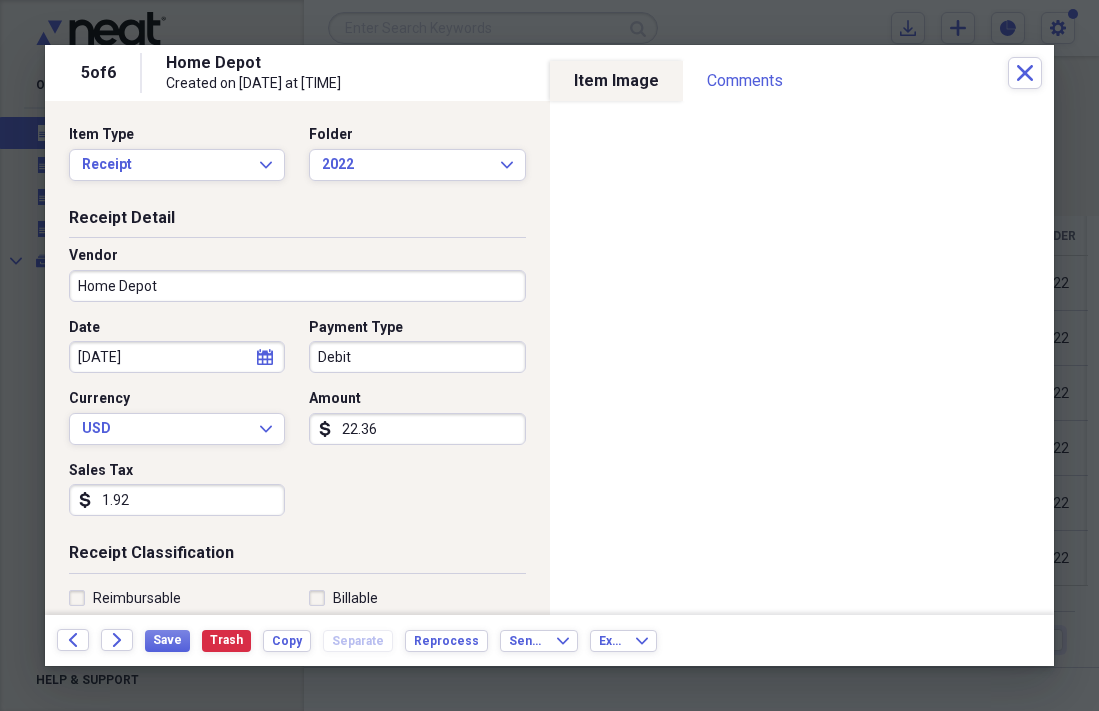 click on "Debit" at bounding box center (417, 357) 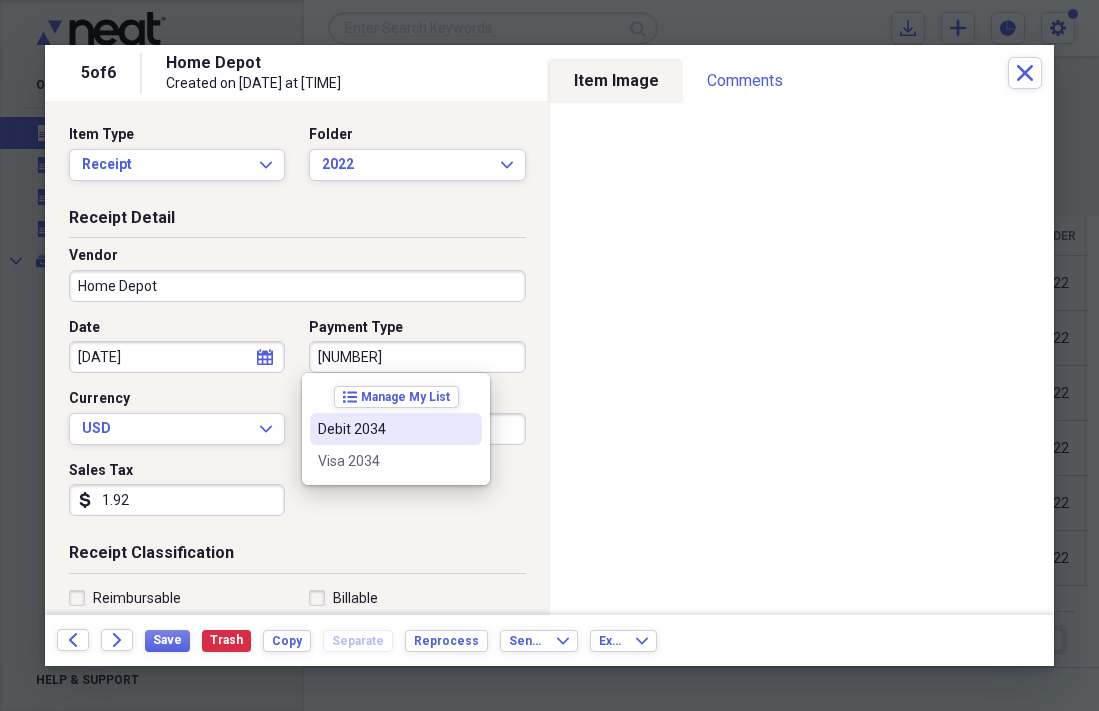 click on "Debit 2034" at bounding box center [384, 429] 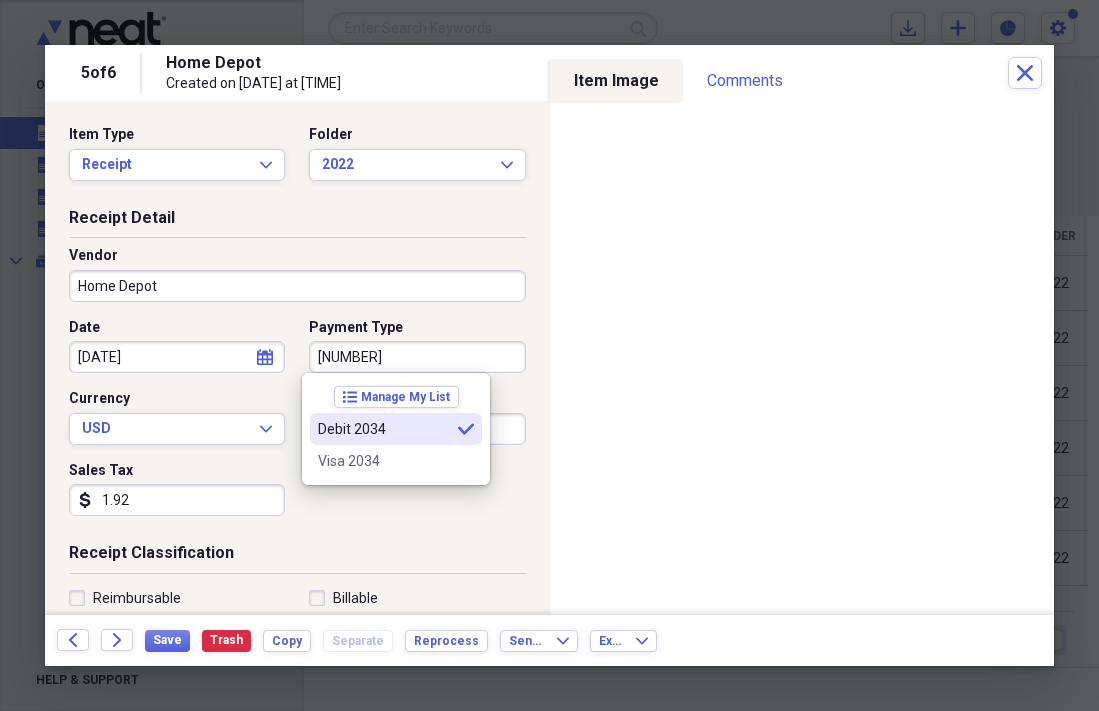 type on "Debit 2034" 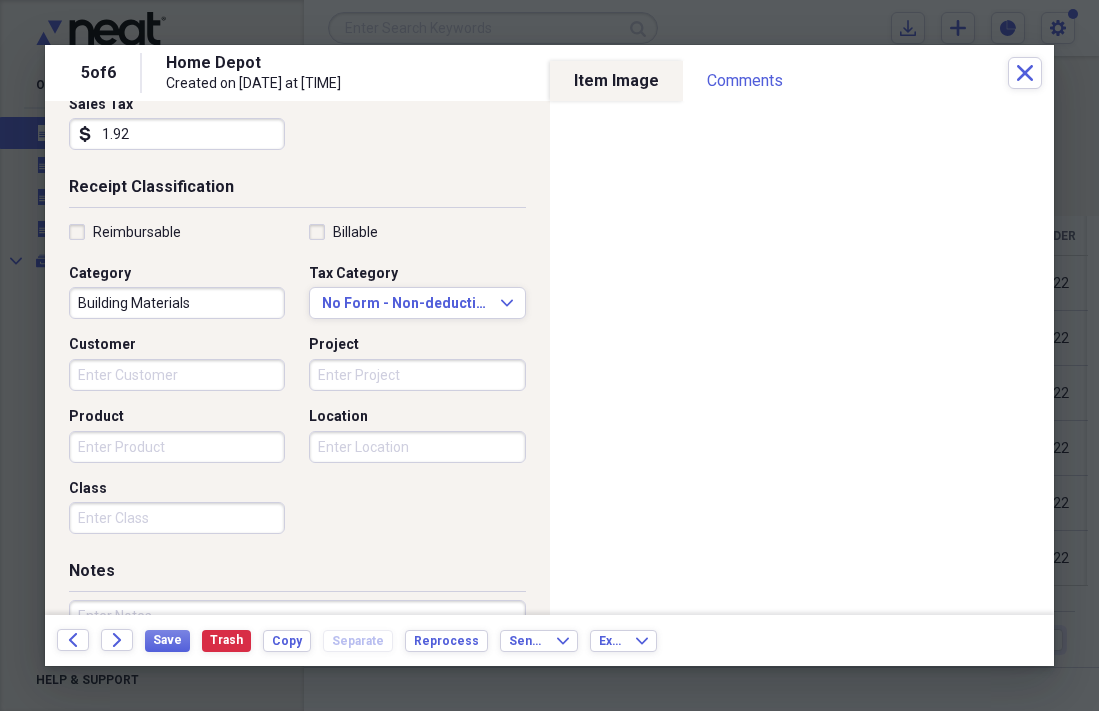 scroll, scrollTop: 368, scrollLeft: 0, axis: vertical 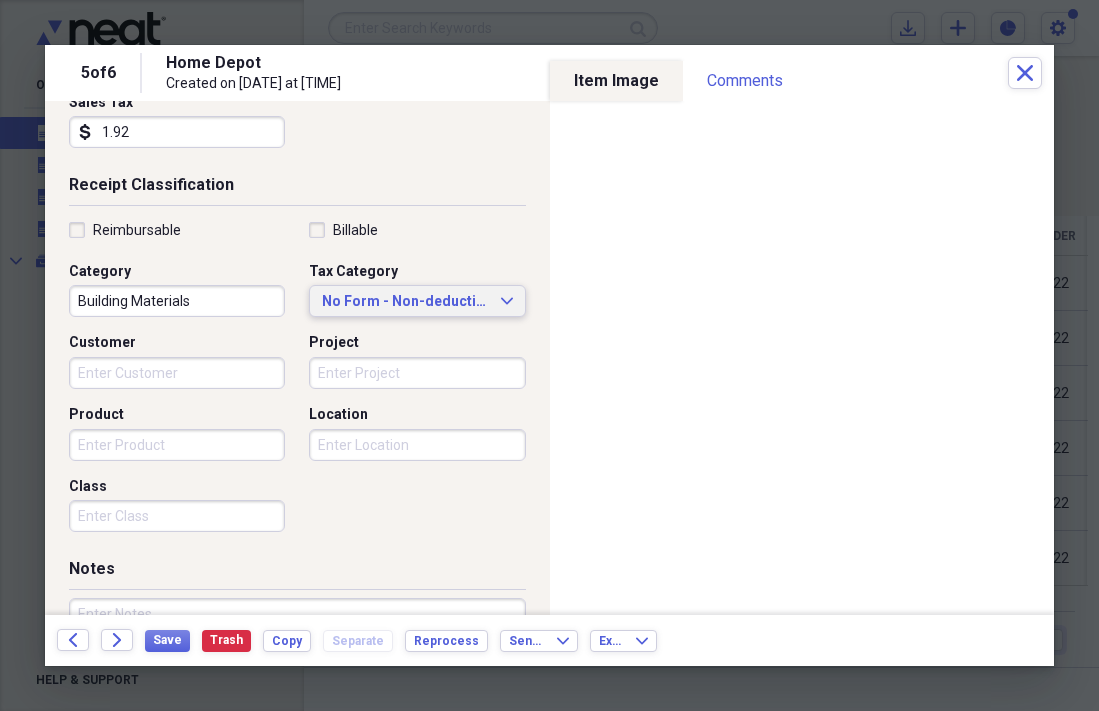click on "No Form - Non-deductible" at bounding box center [405, 302] 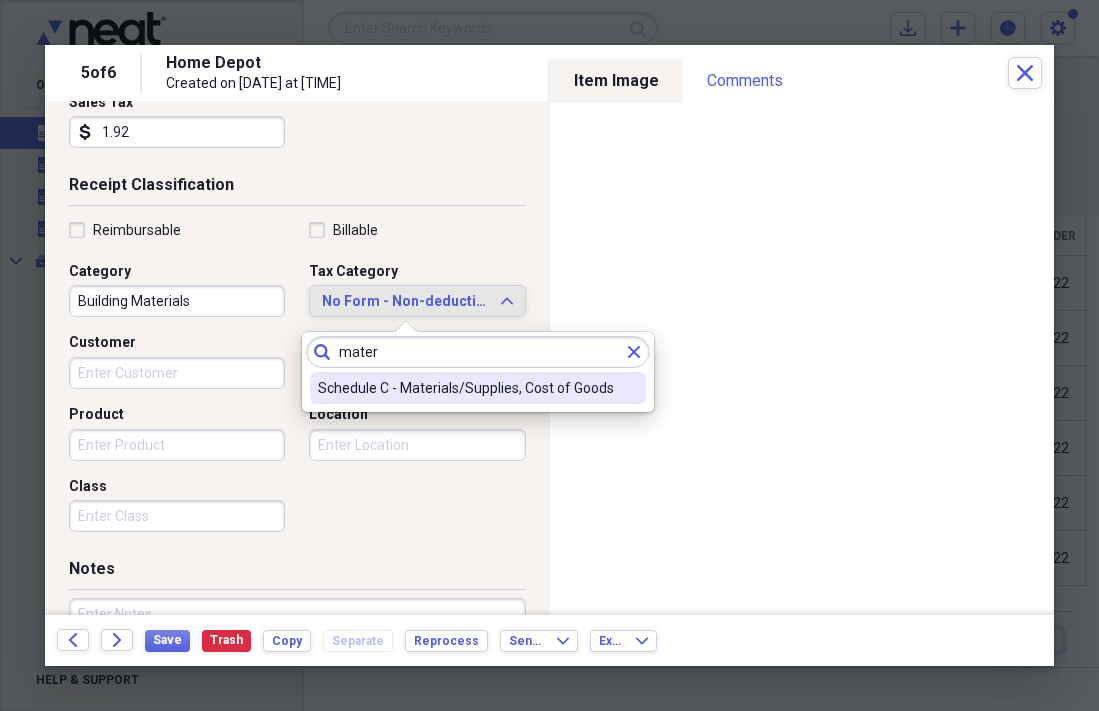 type on "mater" 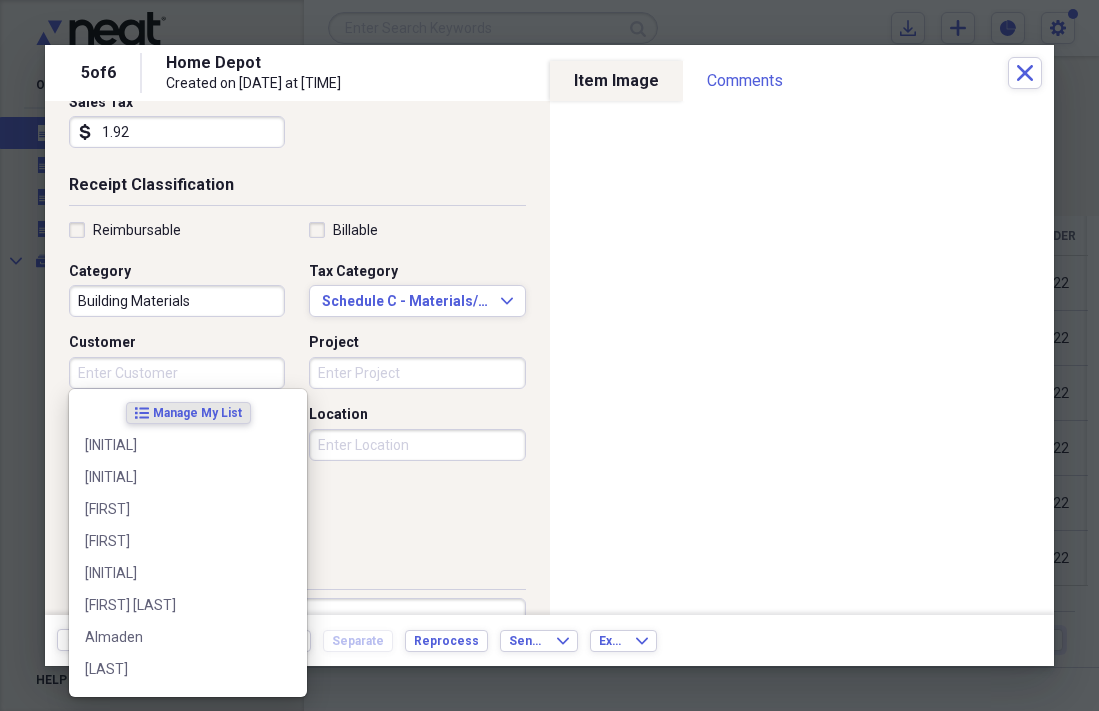 click on "Customer" at bounding box center [177, 373] 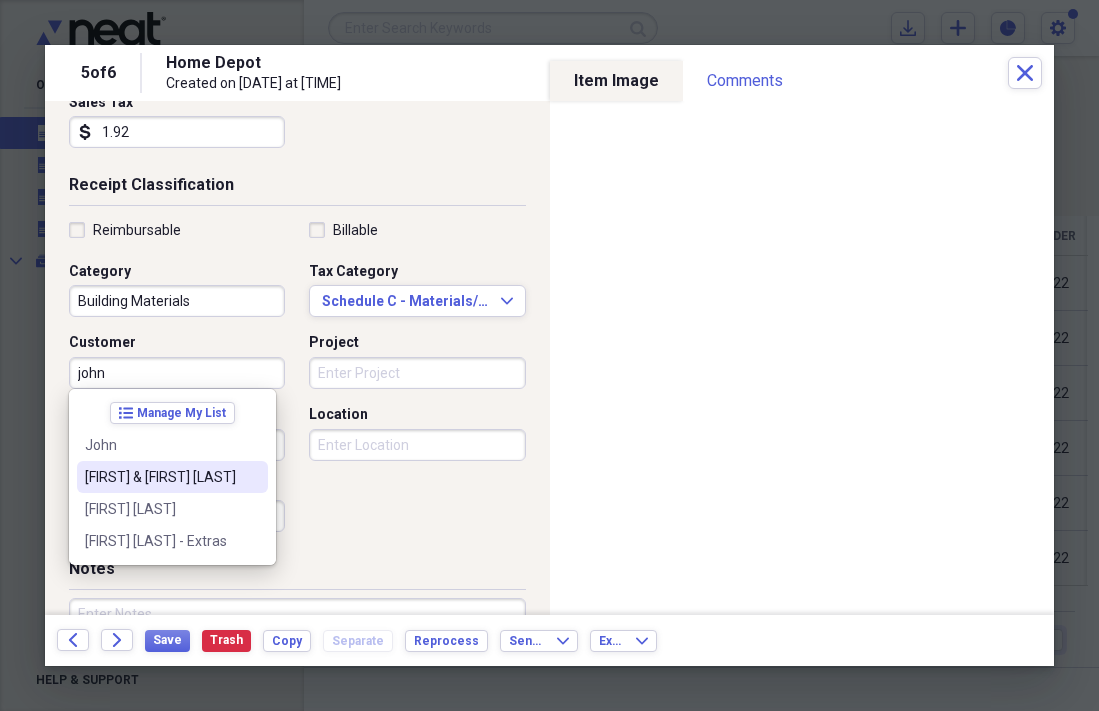 click on "[FIRST] & [FIRST] [LAST]" at bounding box center (160, 477) 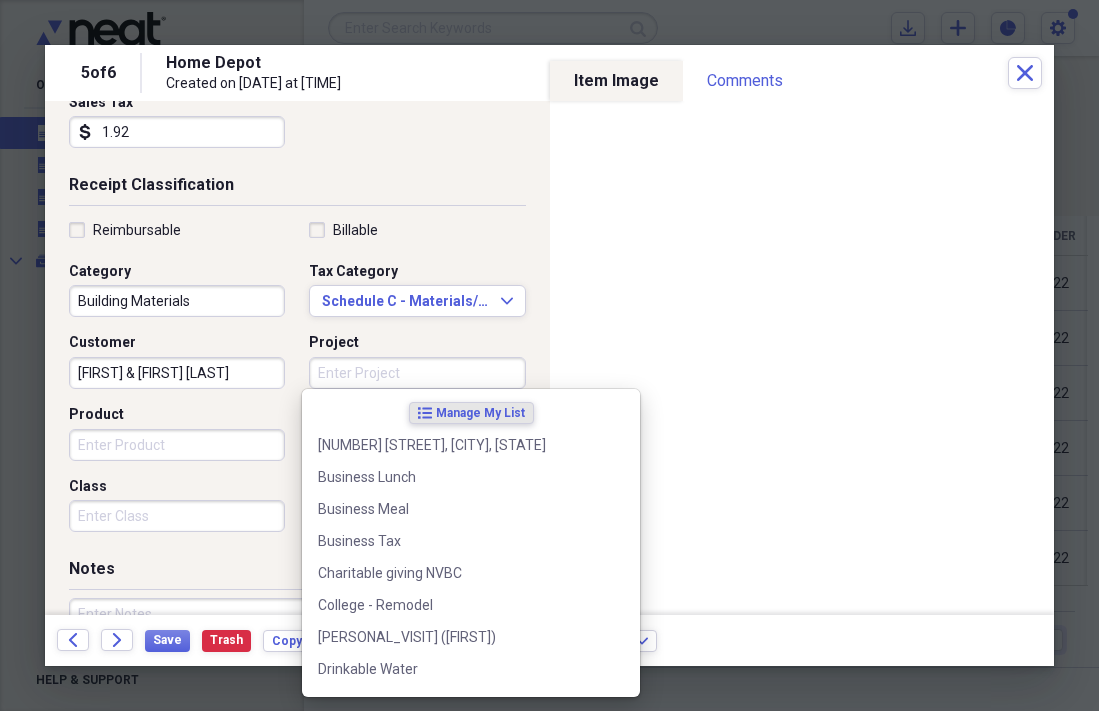 click on "Project" at bounding box center [417, 373] 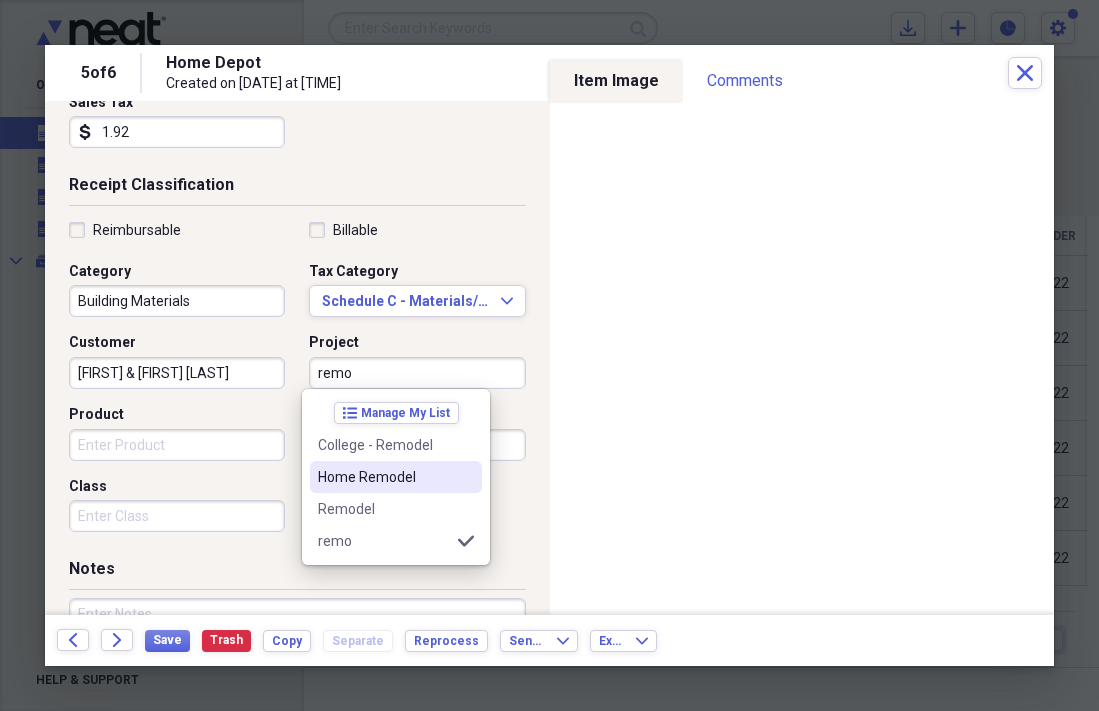 click on "Home Remodel" at bounding box center [384, 477] 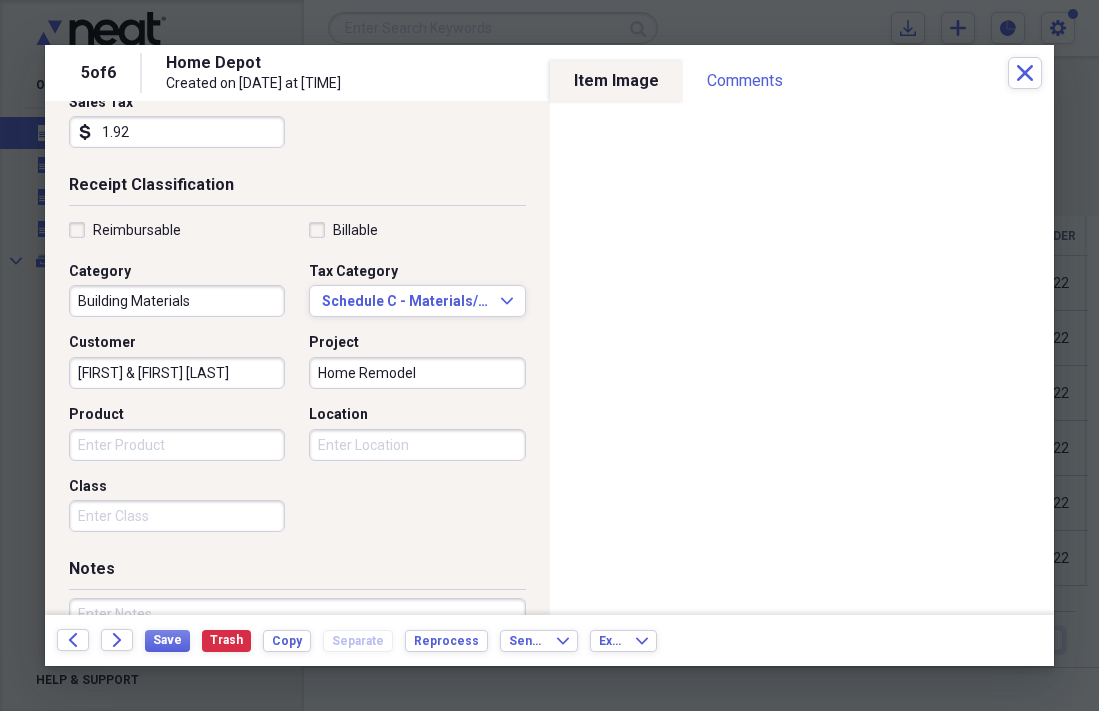 click on "Location" at bounding box center [417, 445] 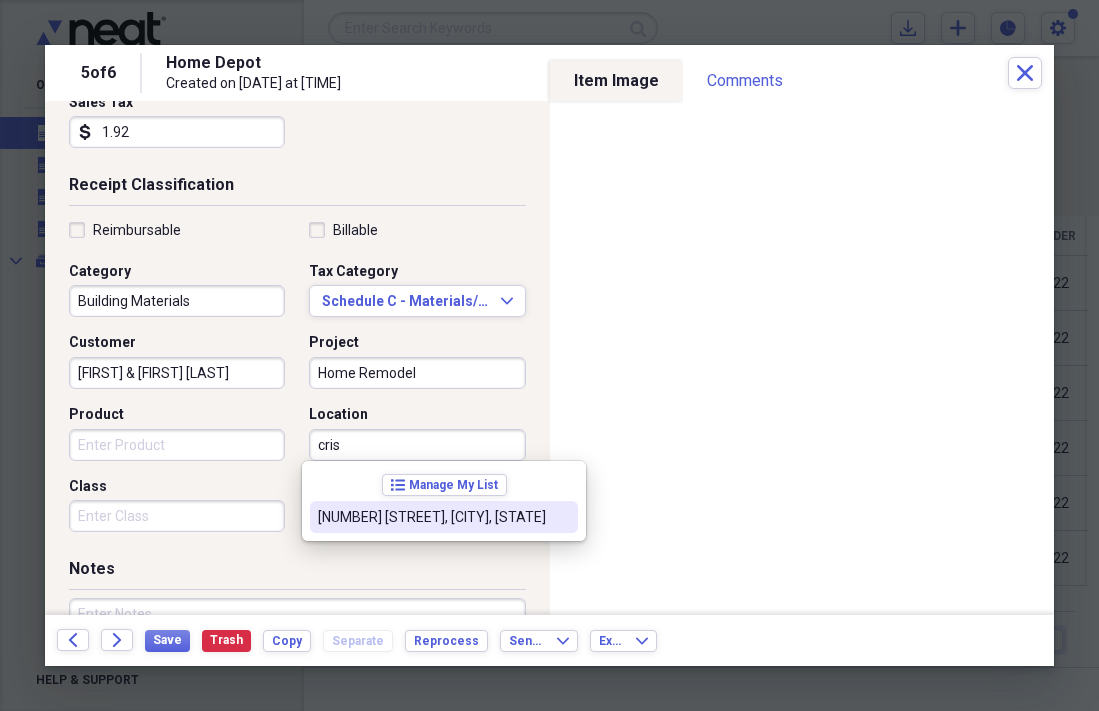 click on "[NUMBER] [STREET], [CITY], [STATE]" at bounding box center [432, 517] 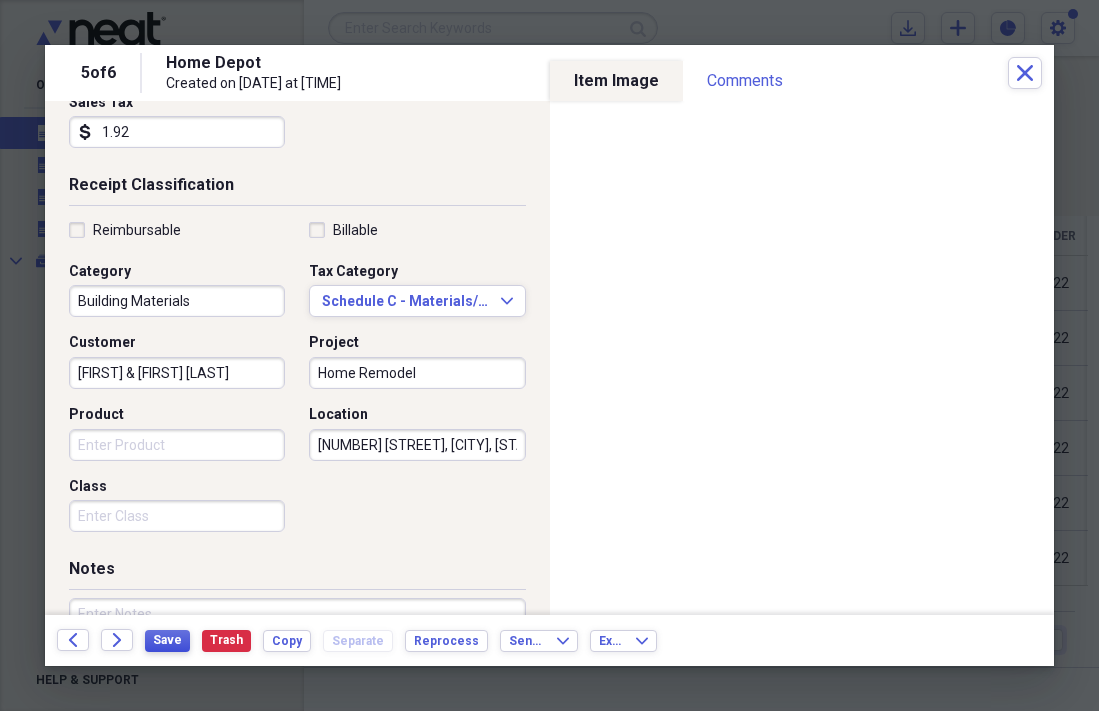 click on "Save" at bounding box center [167, 640] 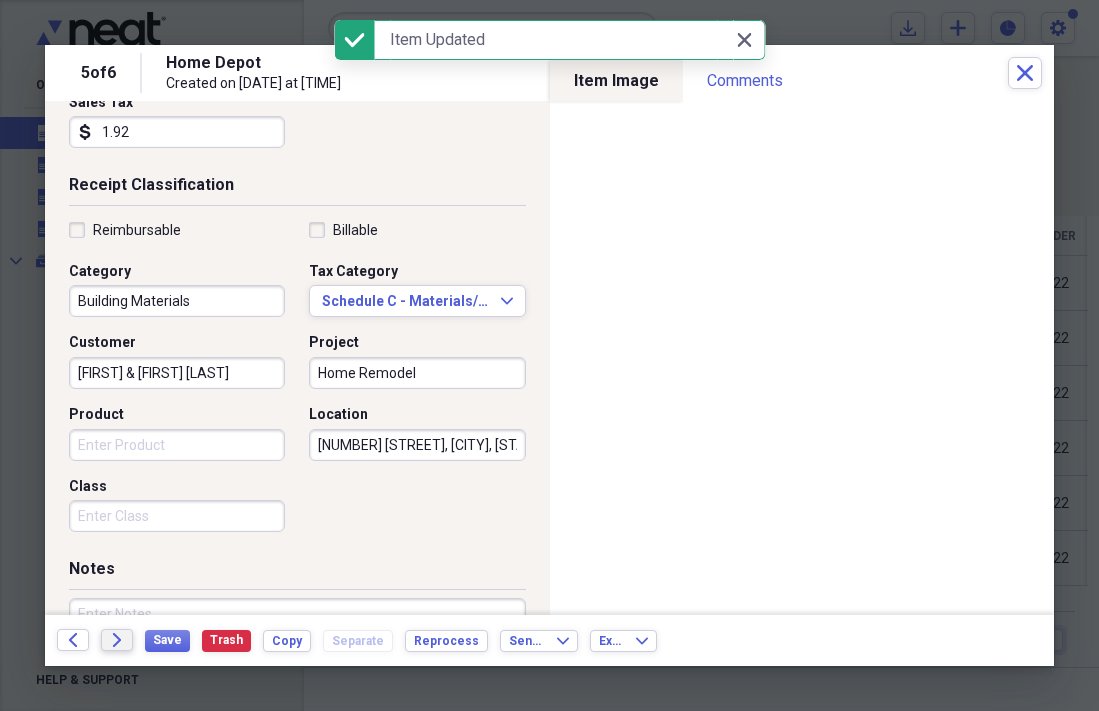 click 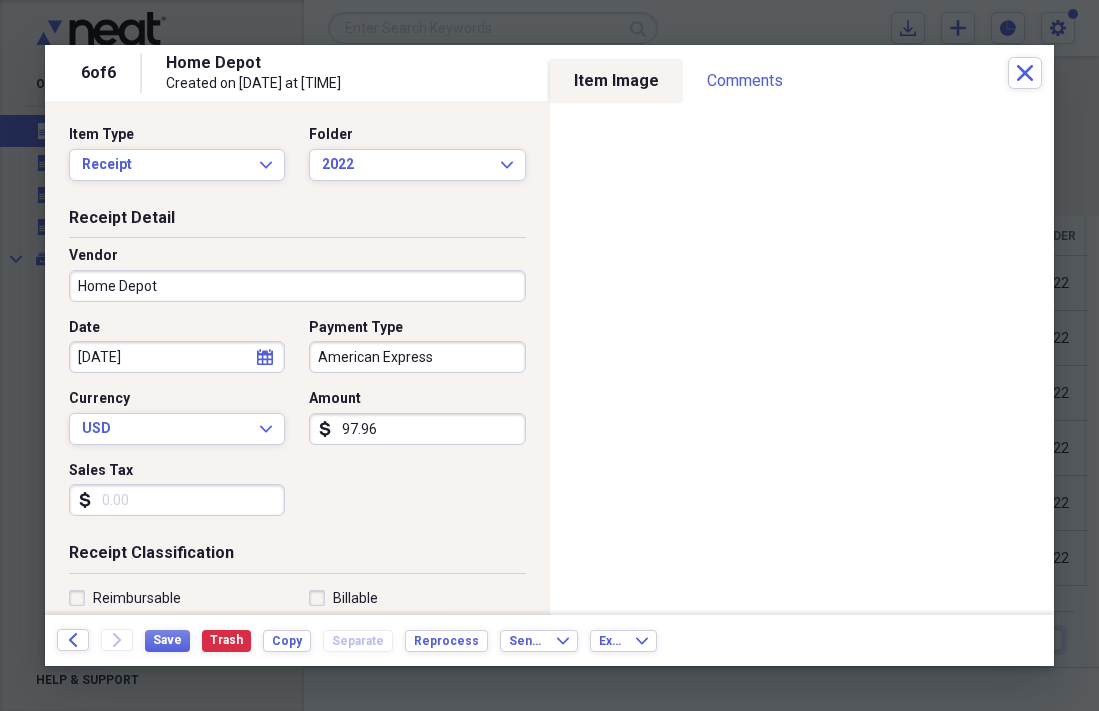 click on "American Express" at bounding box center (417, 357) 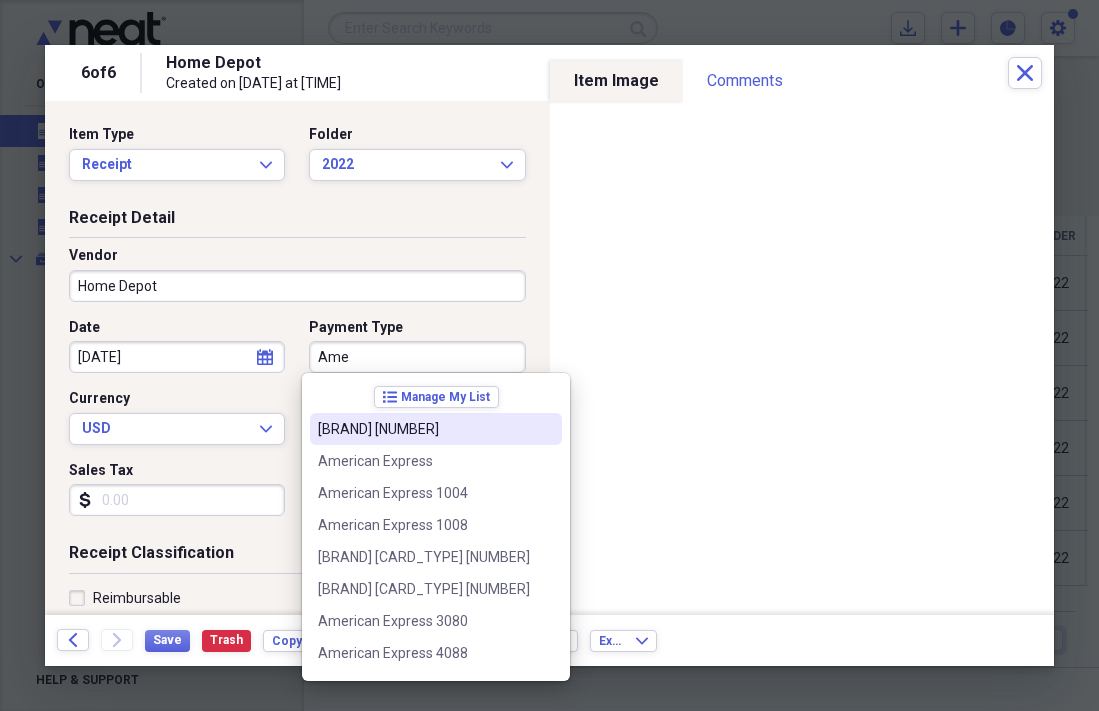 click on "[BRAND] [NUMBER]" at bounding box center [424, 429] 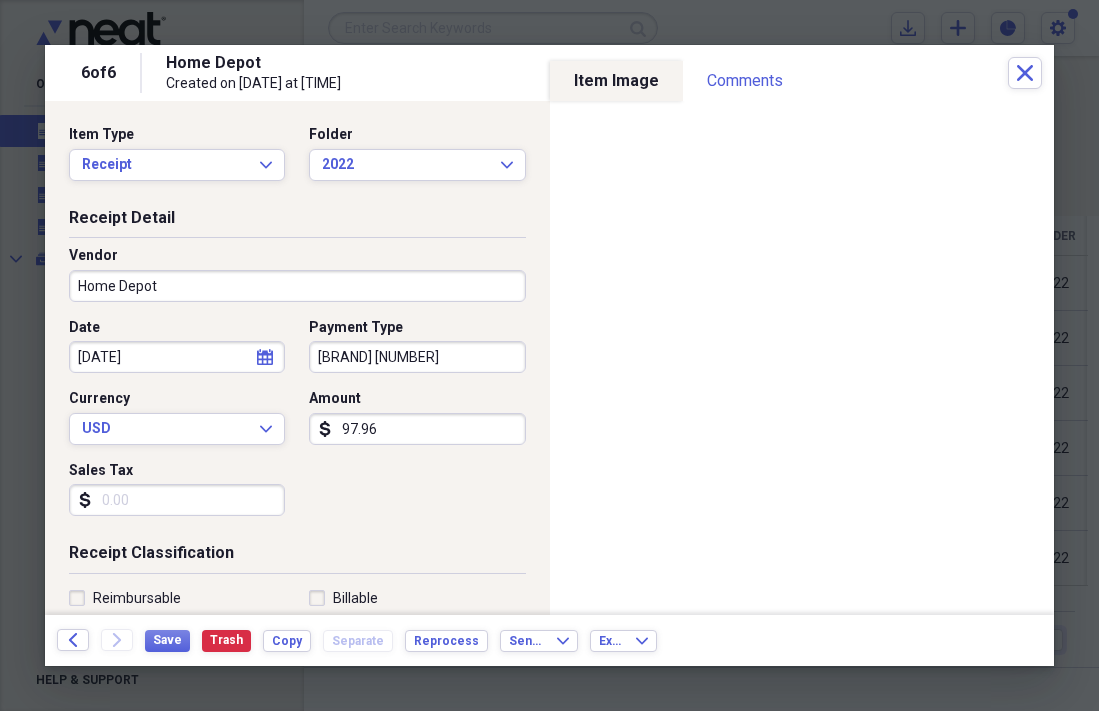 click on "Sales Tax" at bounding box center [177, 500] 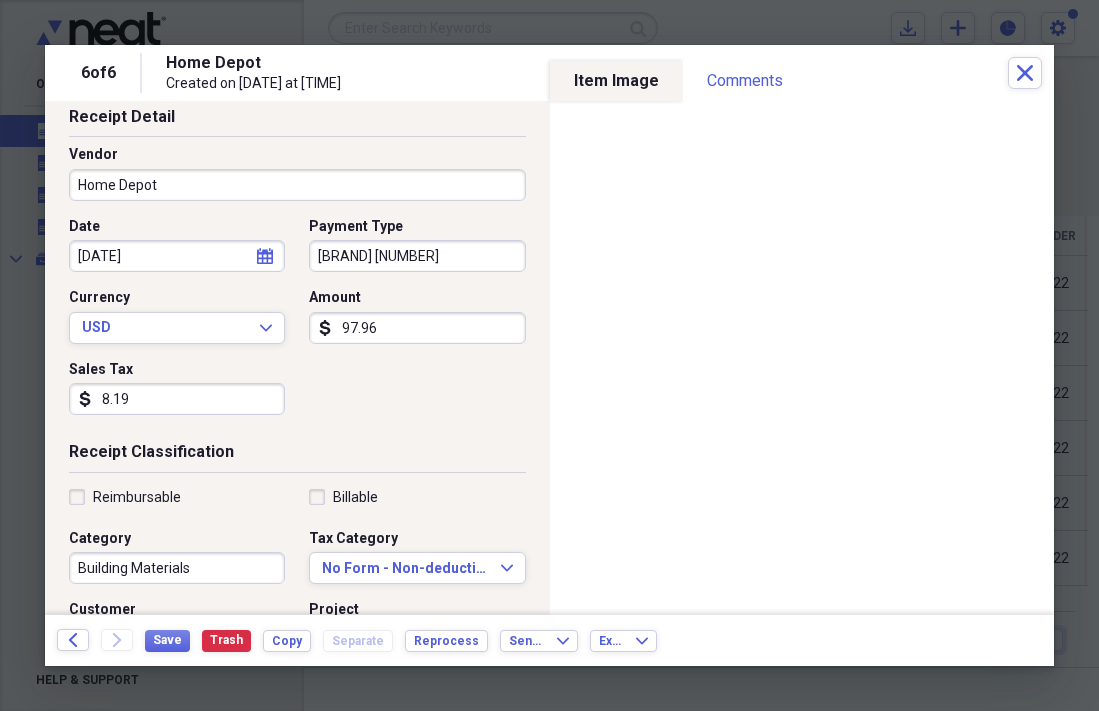 scroll, scrollTop: 128, scrollLeft: 0, axis: vertical 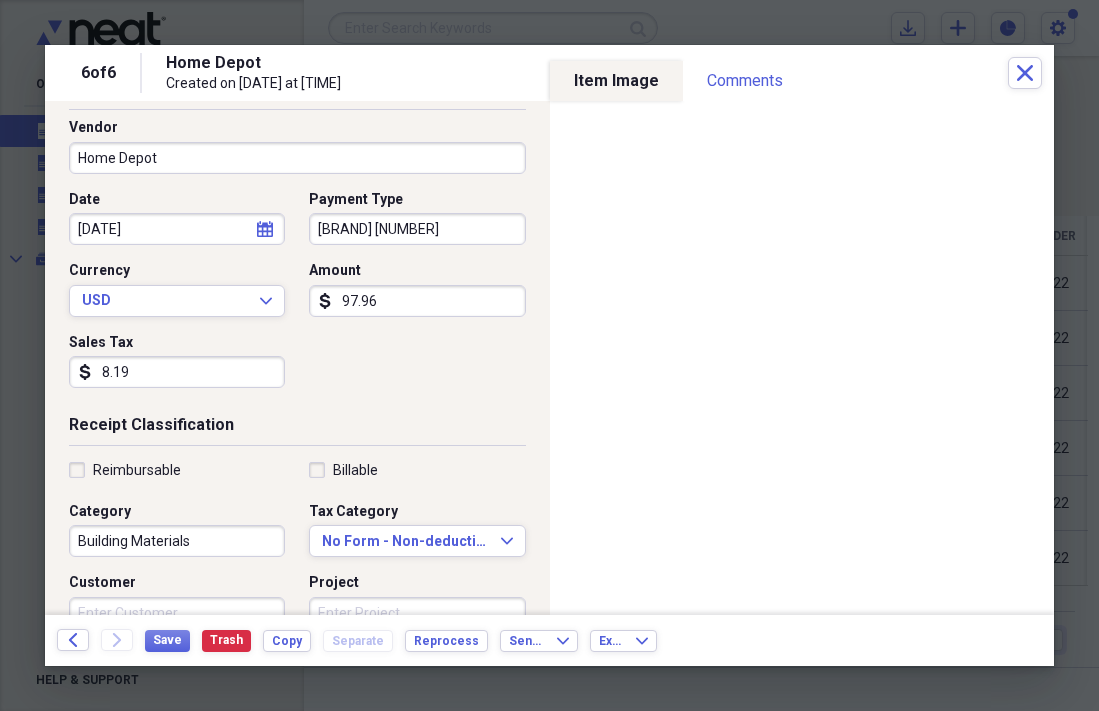 type on "8.19" 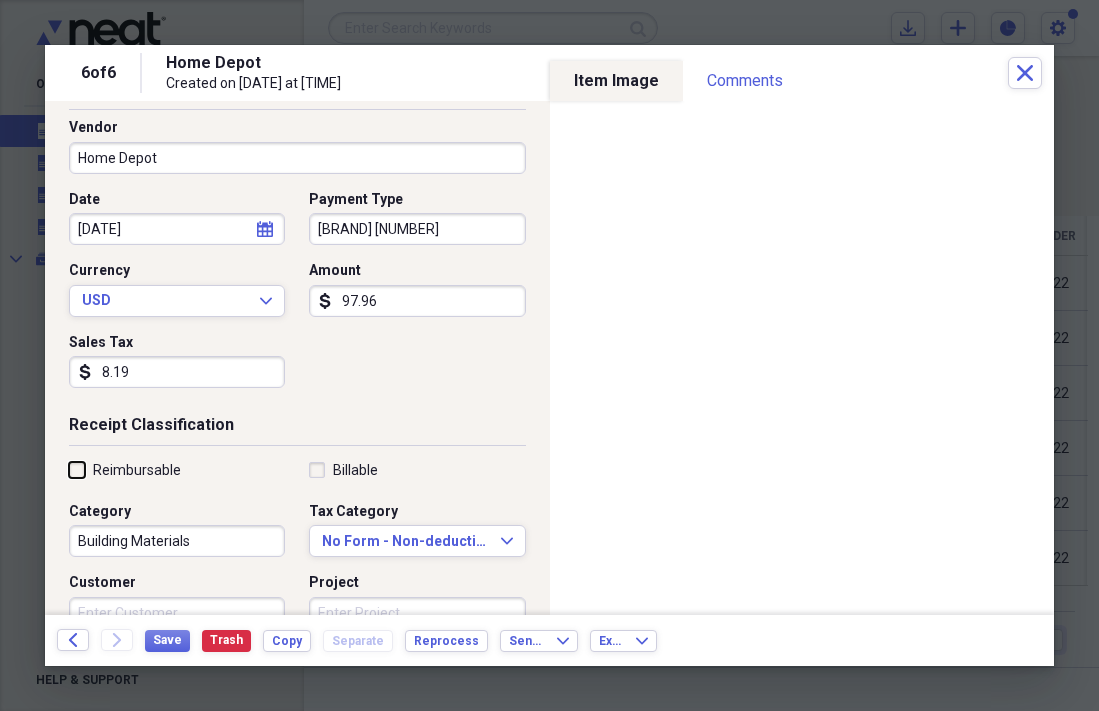 click on "Reimbursable" at bounding box center [69, 469] 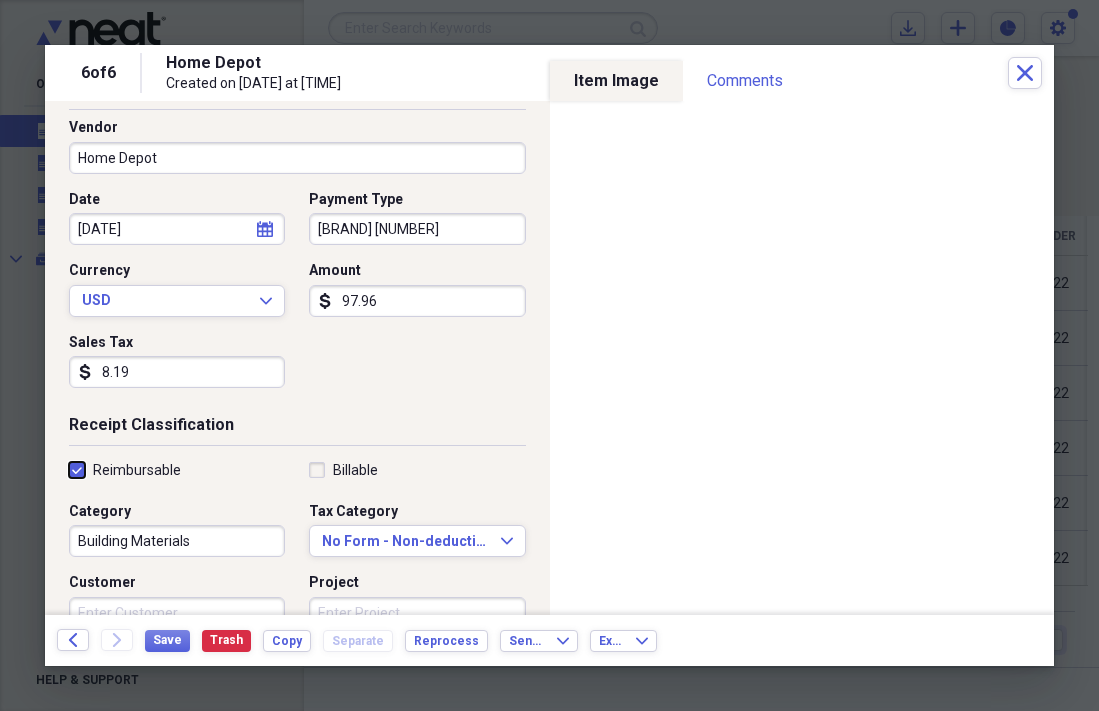 checkbox on "true" 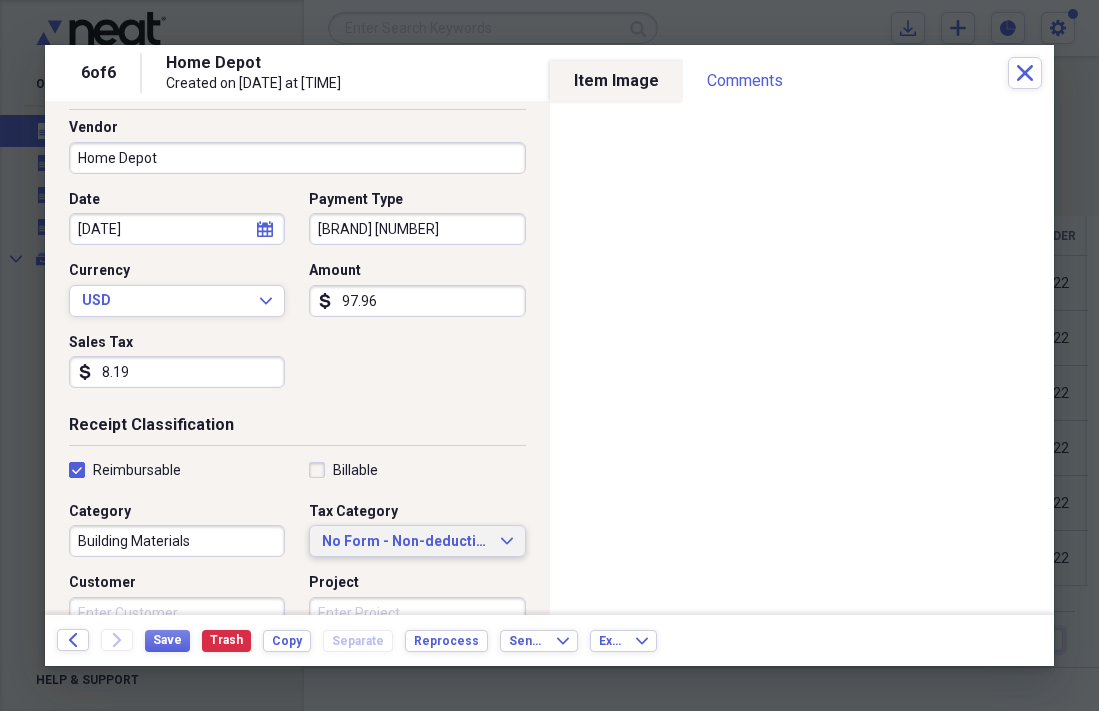 click on "No Form - Non-deductible" at bounding box center (405, 542) 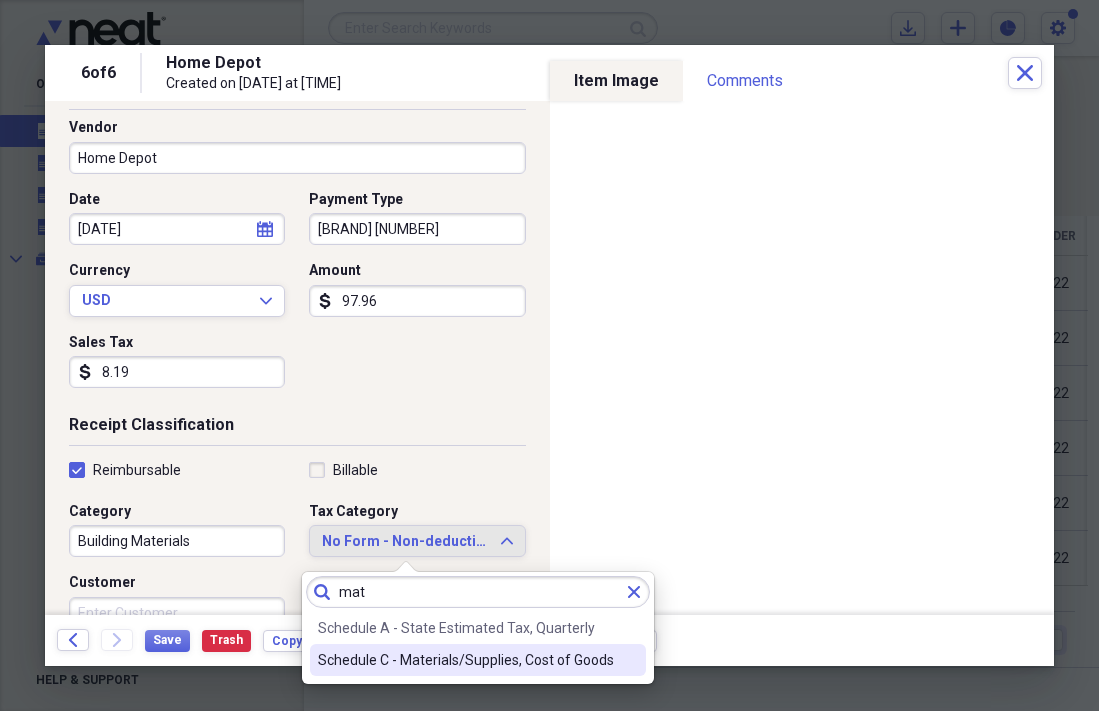 type on "mat" 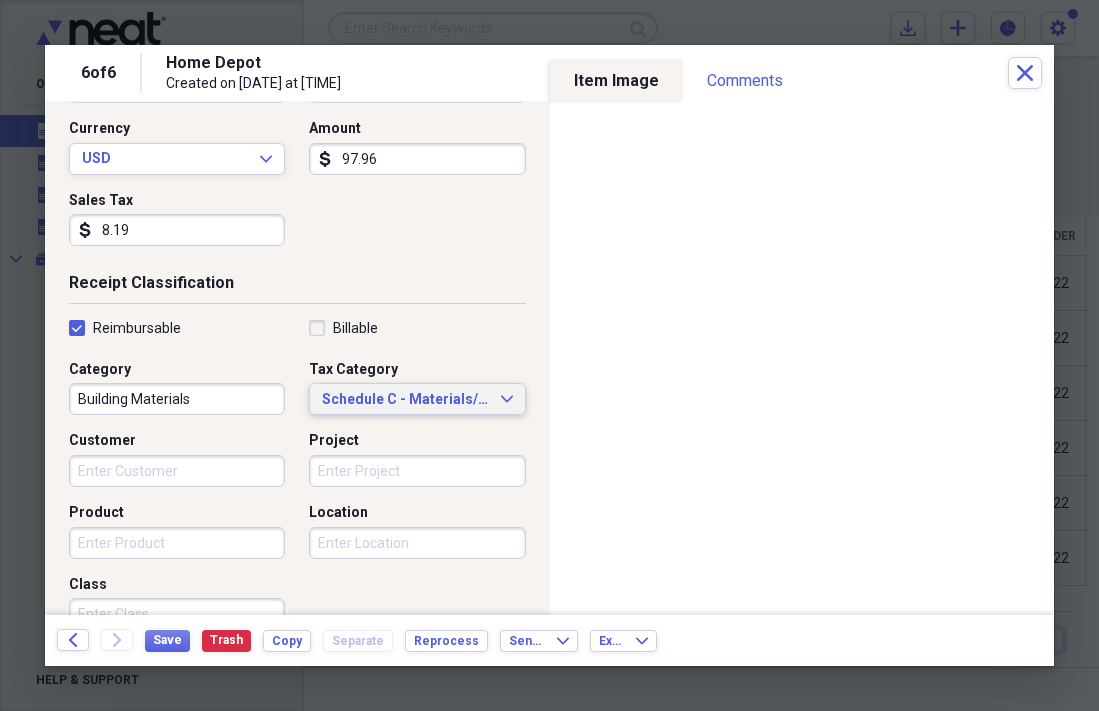 scroll, scrollTop: 276, scrollLeft: 0, axis: vertical 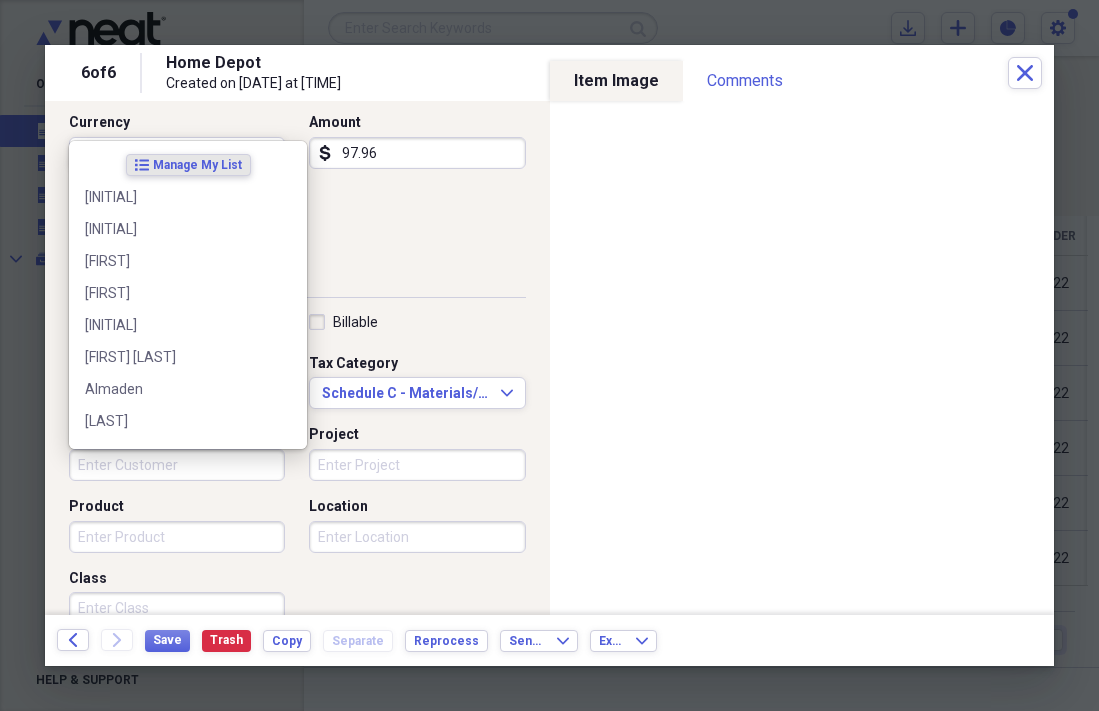 click on "Customer" at bounding box center (177, 465) 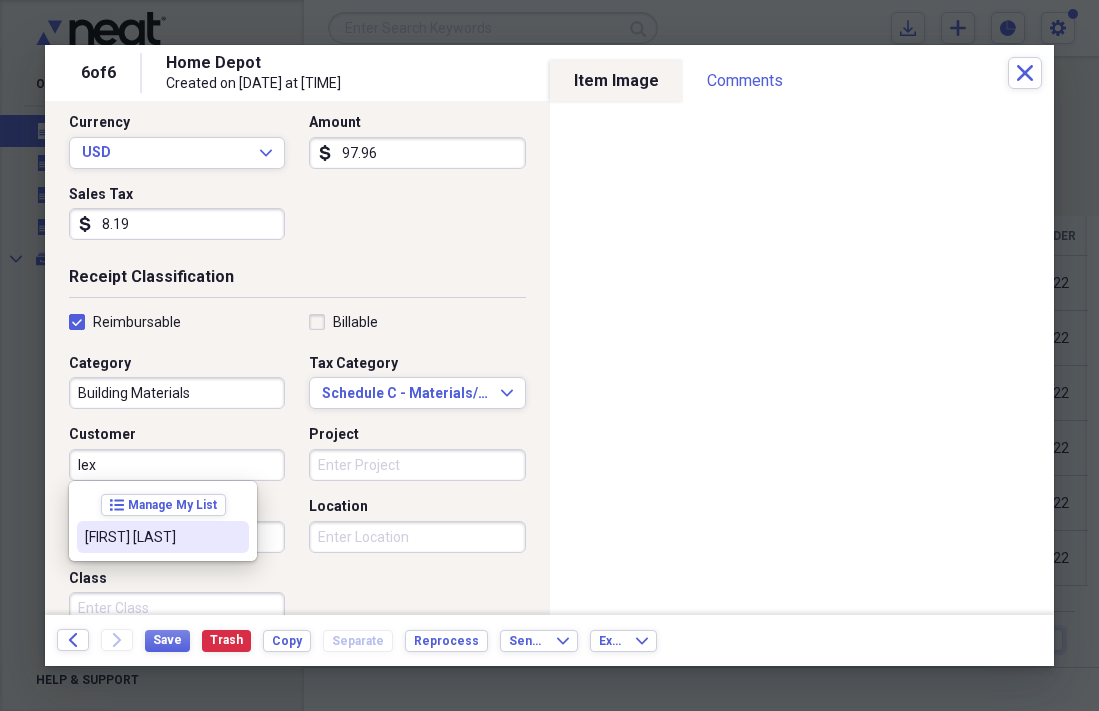click on "[FIRST] [LAST]" at bounding box center [151, 537] 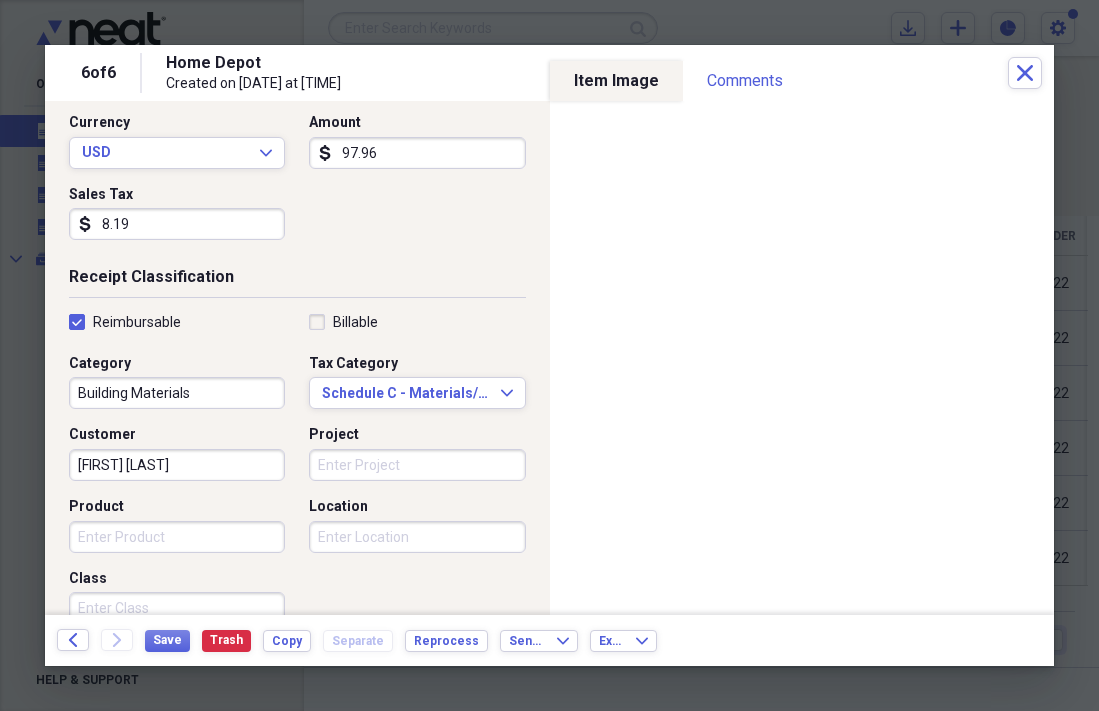 click on "Project" at bounding box center [417, 465] 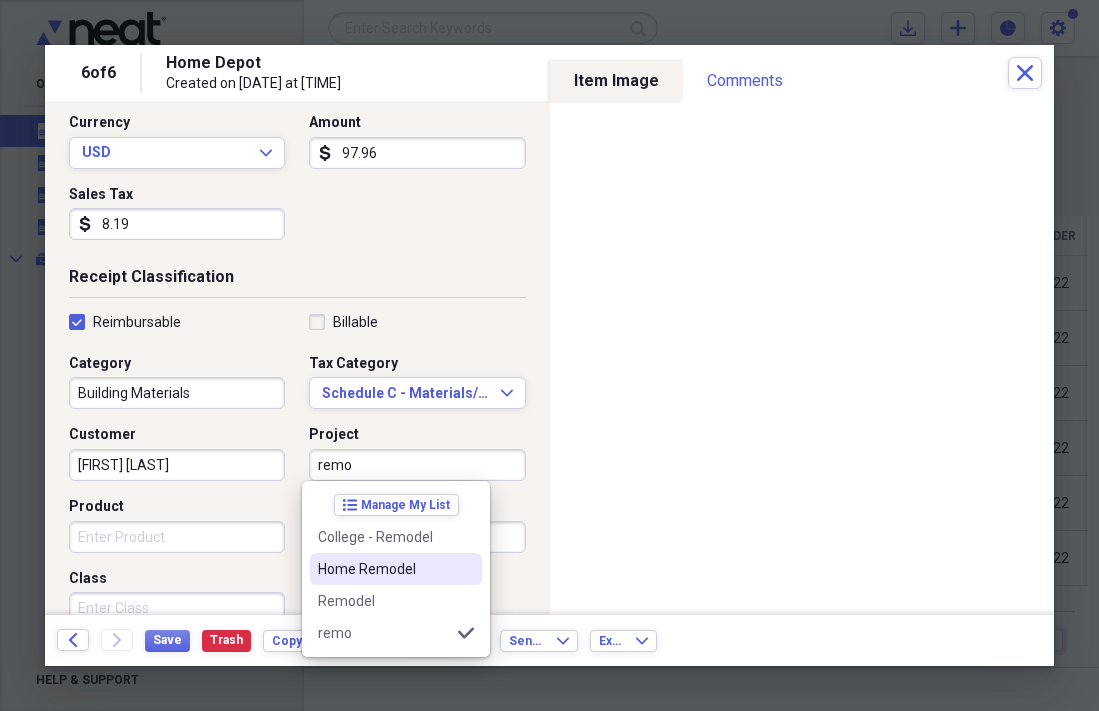 click on "Home Remodel" at bounding box center (384, 569) 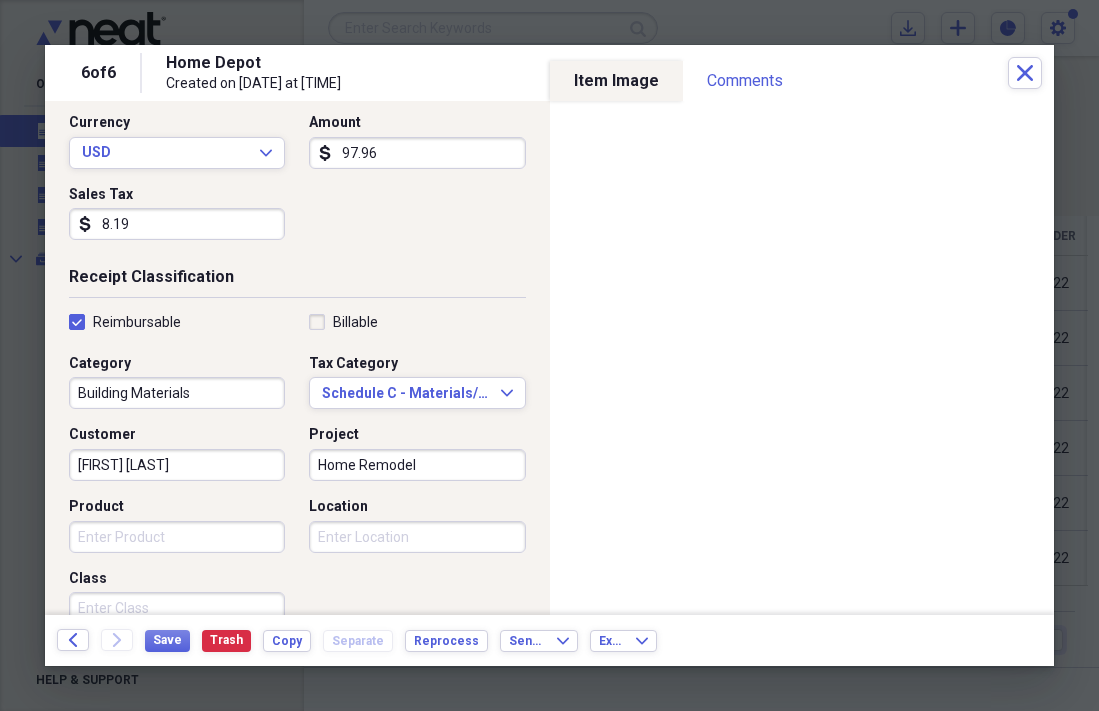 click on "Location" at bounding box center (417, 537) 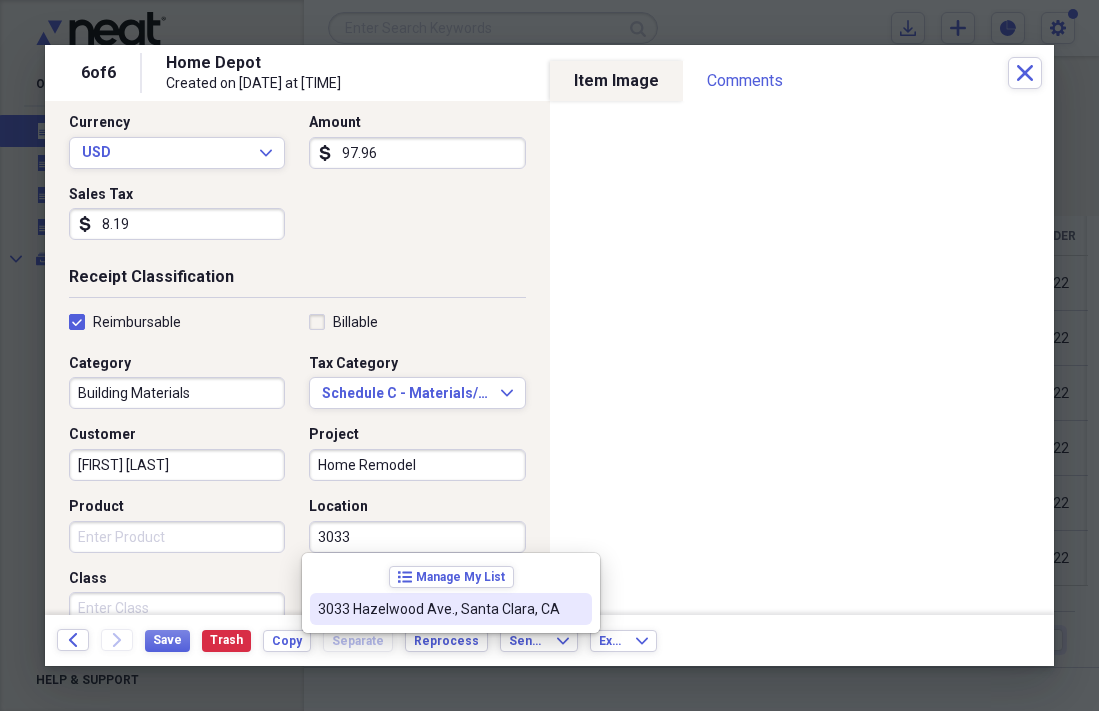 click on "3033 Hazelwood Ave., Santa Clara, CA" at bounding box center (451, 609) 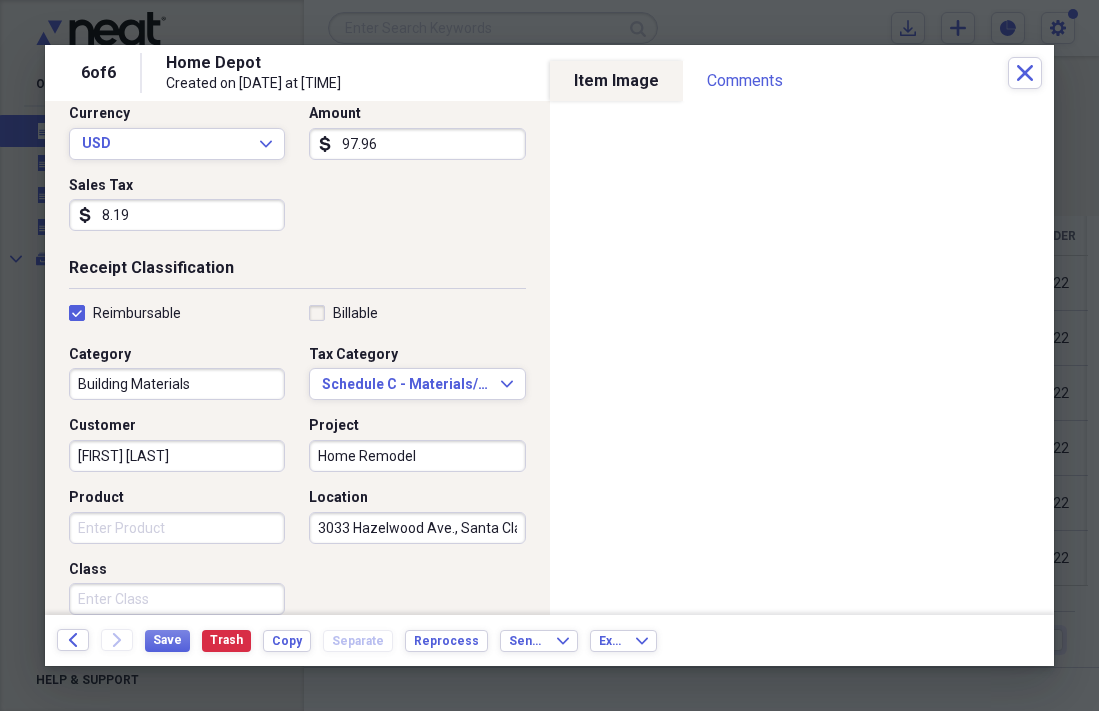 scroll, scrollTop: 507, scrollLeft: 0, axis: vertical 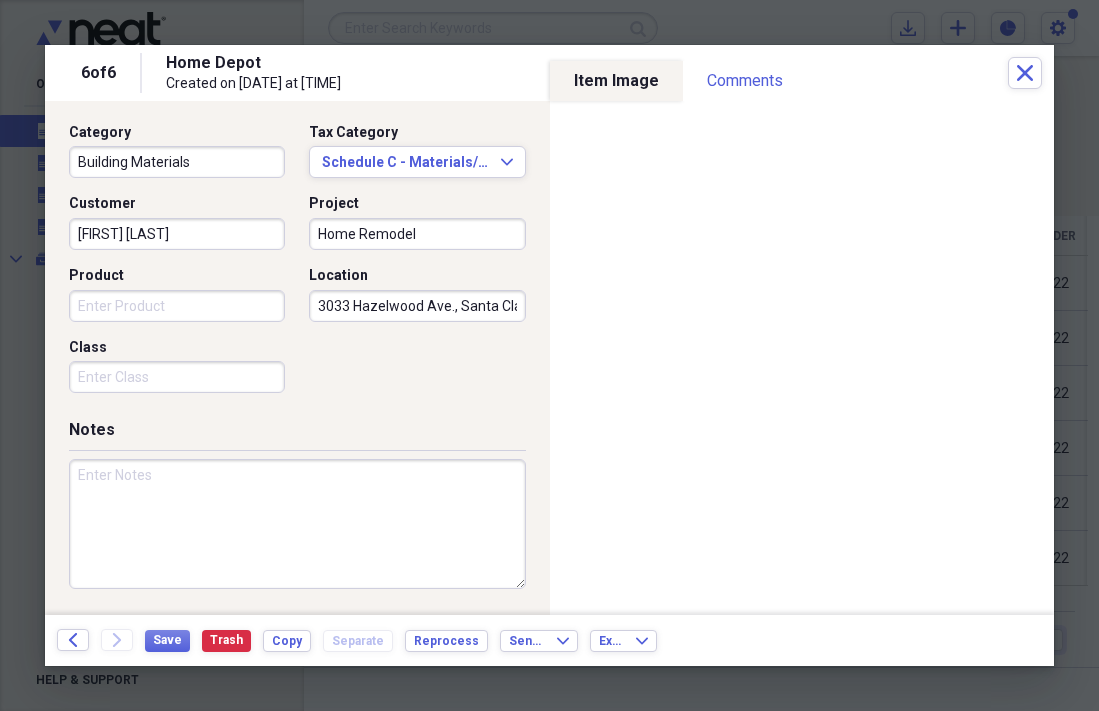 click at bounding box center [297, 524] 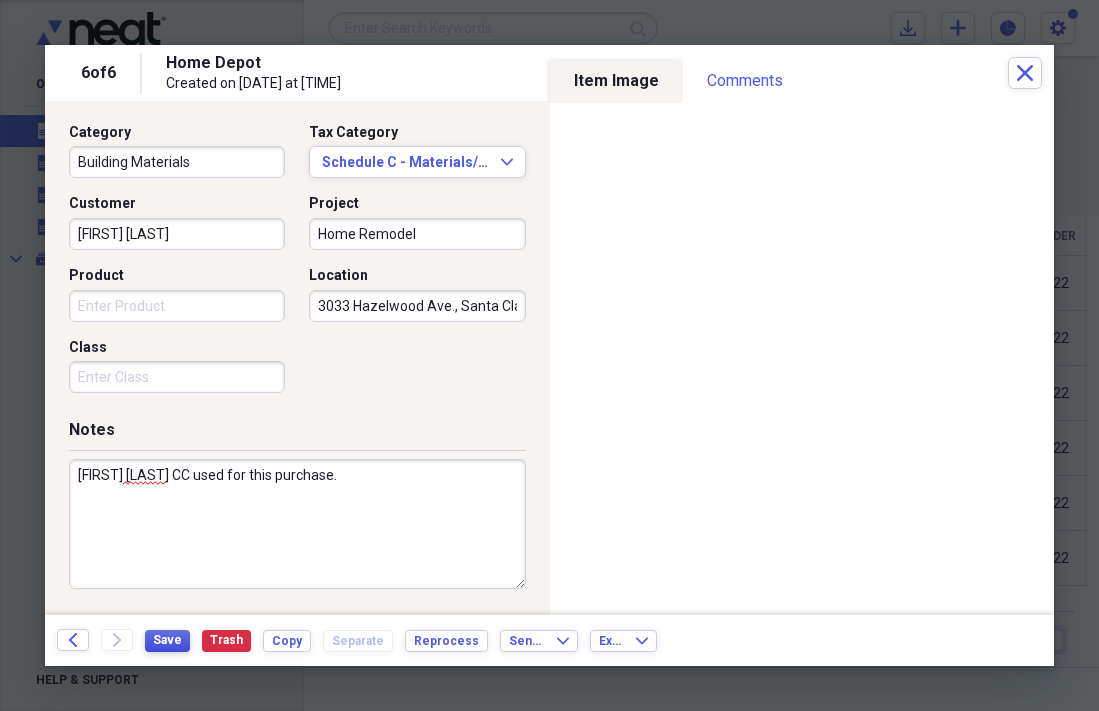 type on "[FIRST] [LAST] CC used for this purchase." 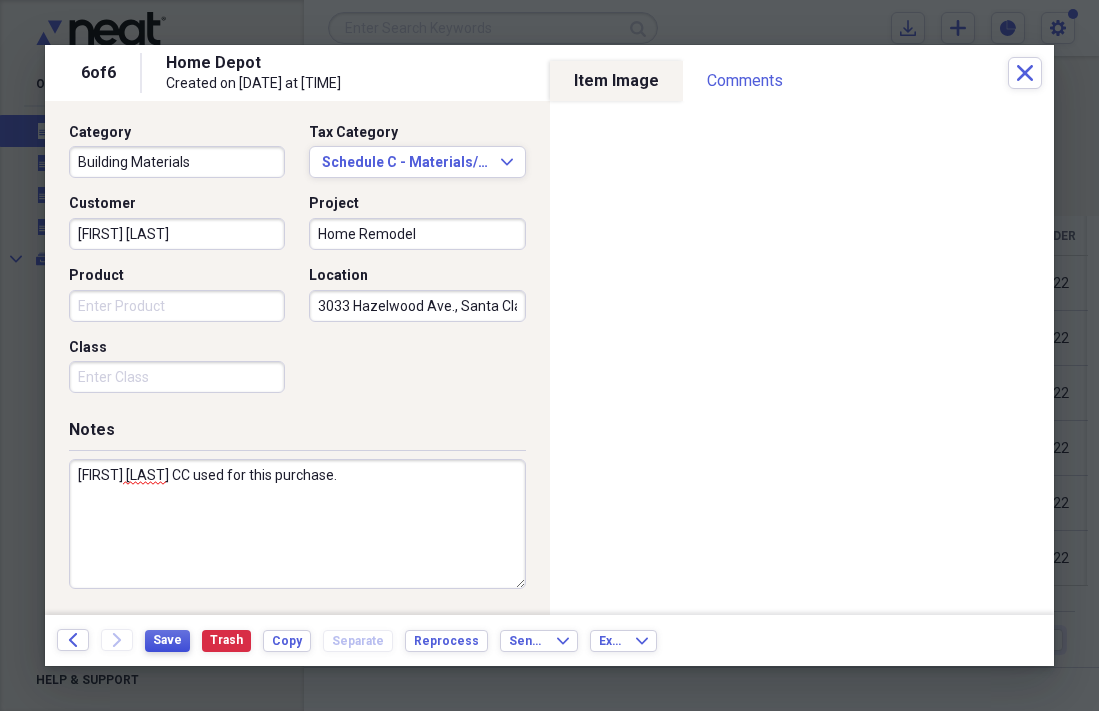 click on "Save" at bounding box center (167, 640) 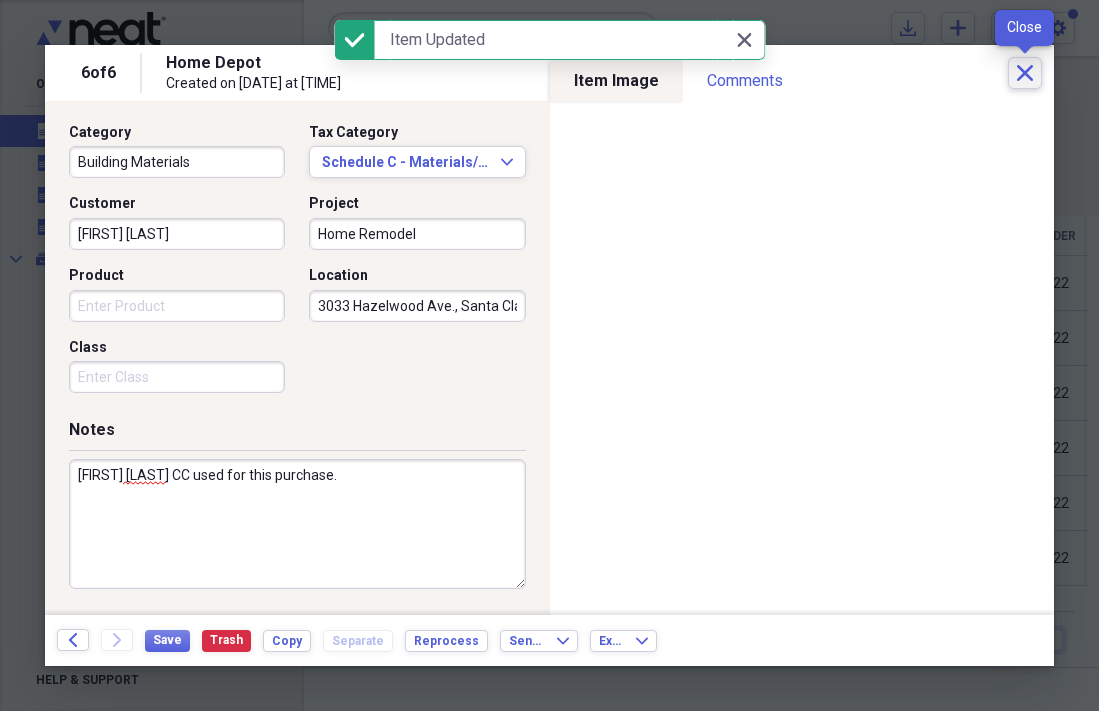 click on "Close" at bounding box center [1025, 73] 